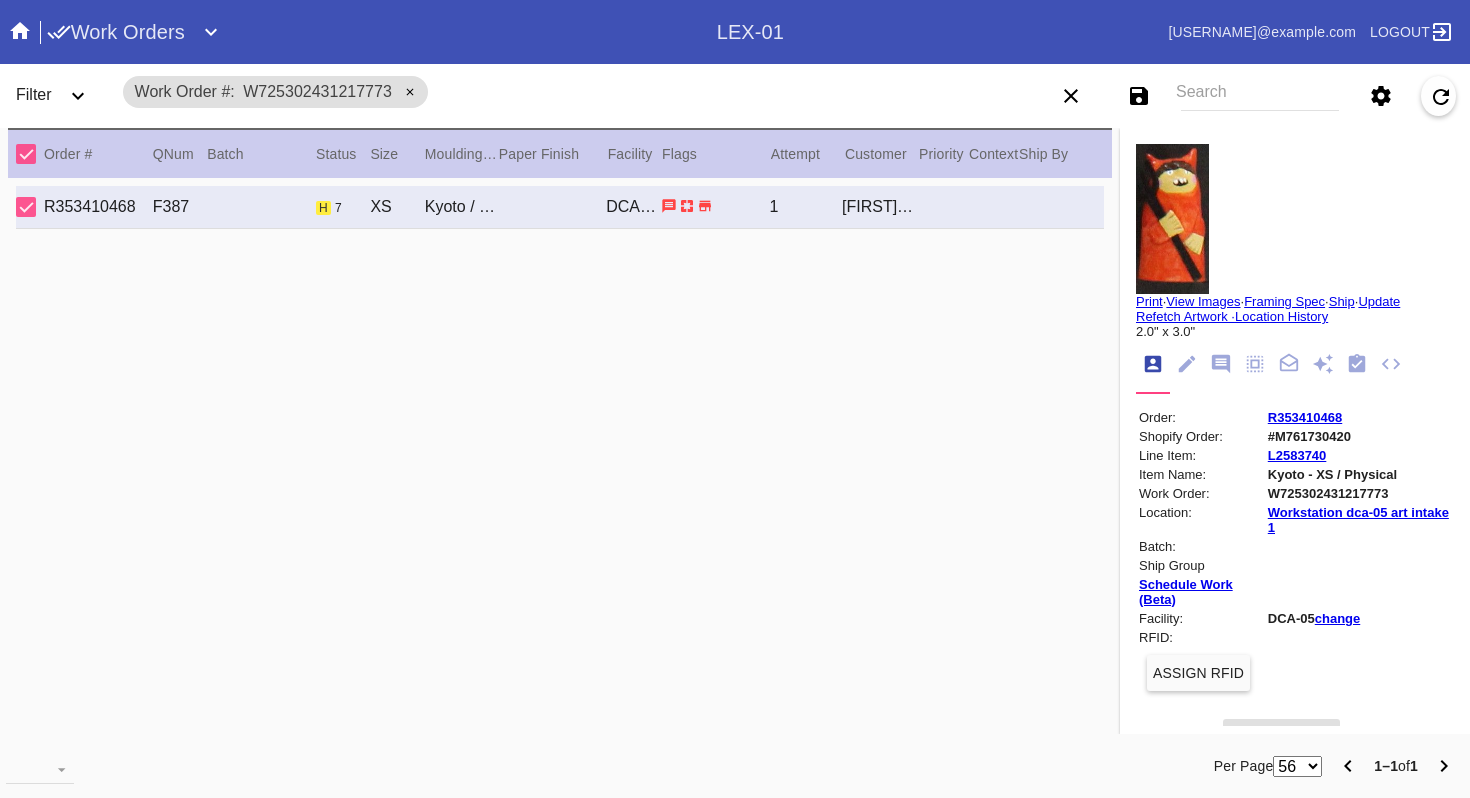 scroll, scrollTop: 0, scrollLeft: 0, axis: both 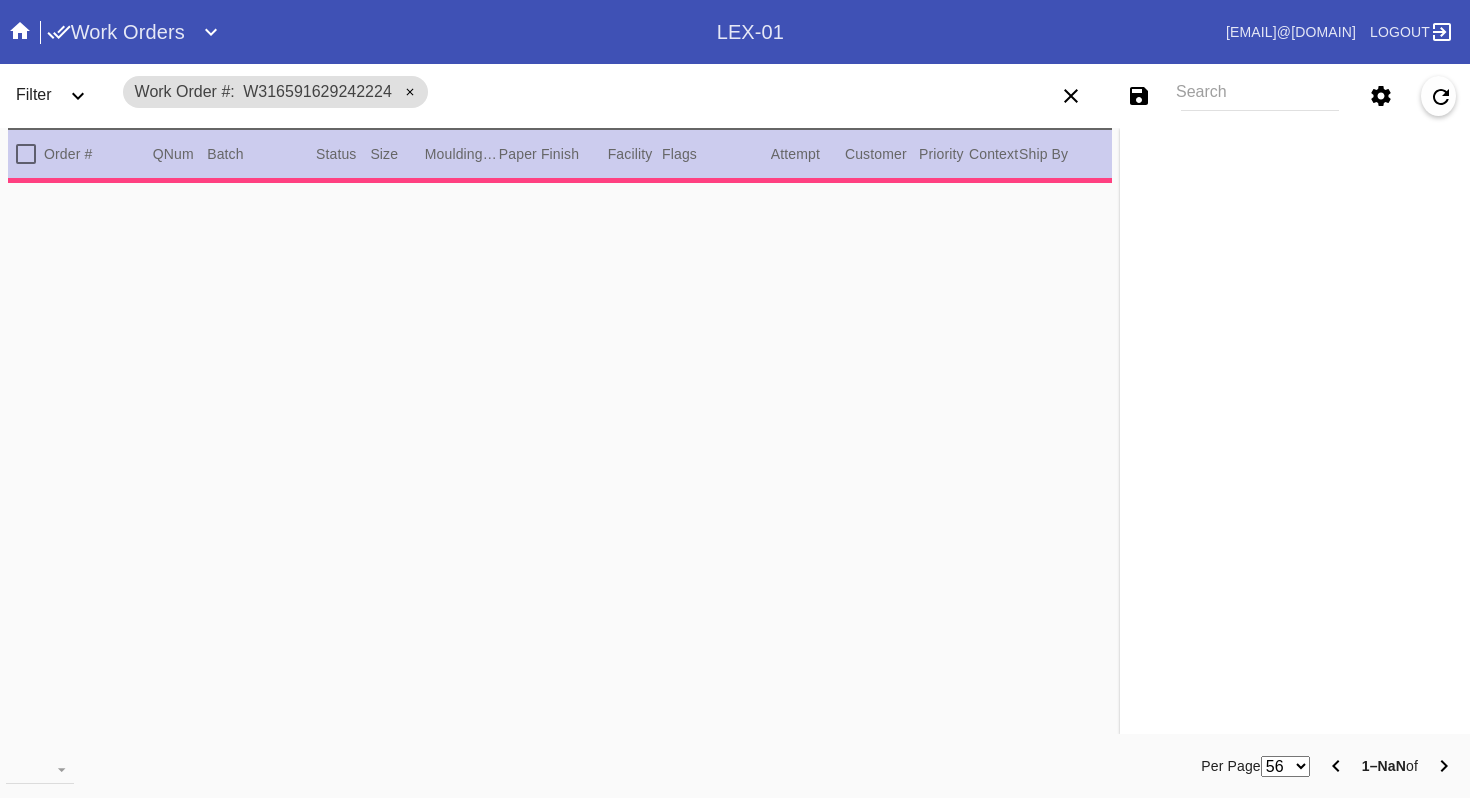 type on "2.0" 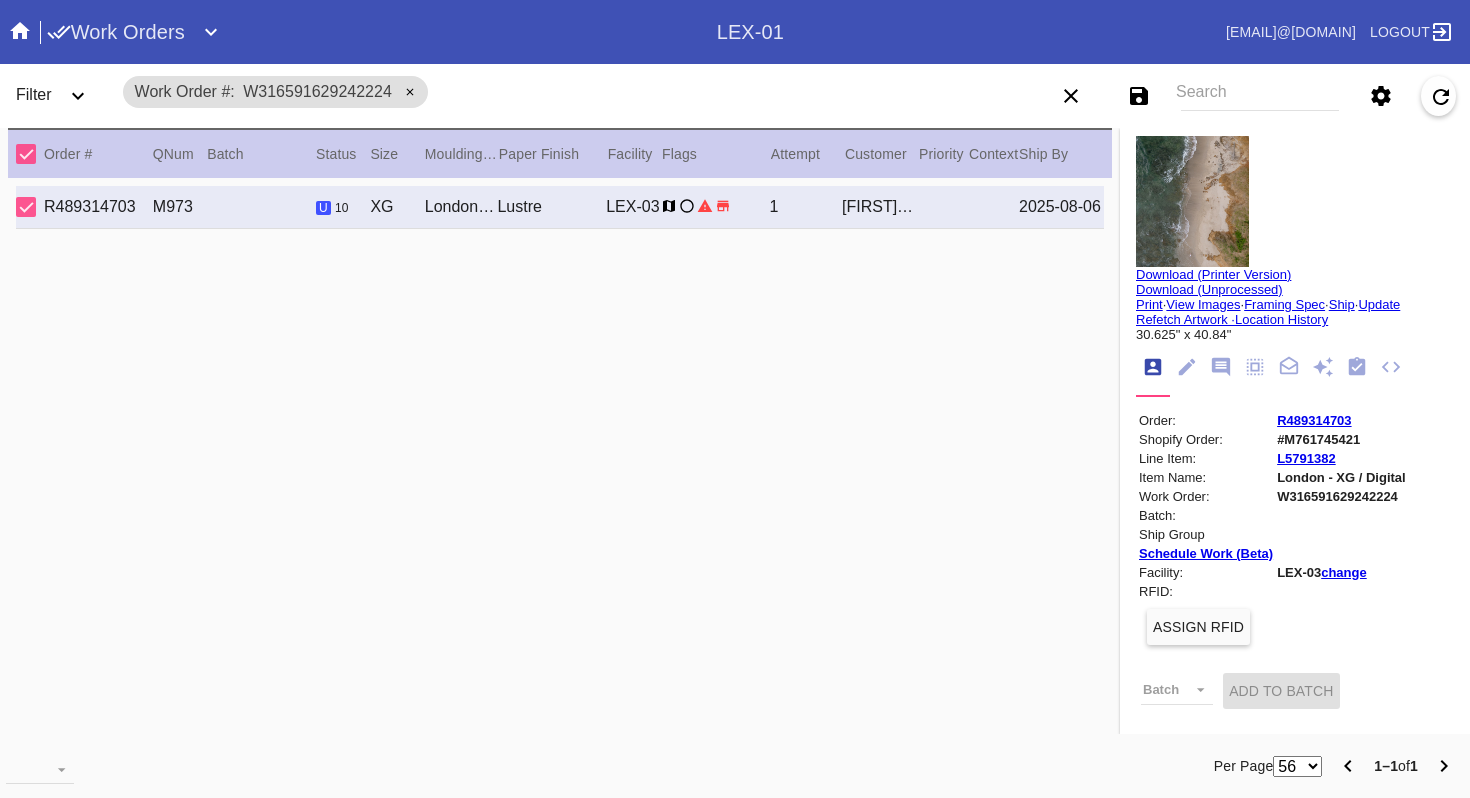 scroll, scrollTop: 0, scrollLeft: 0, axis: both 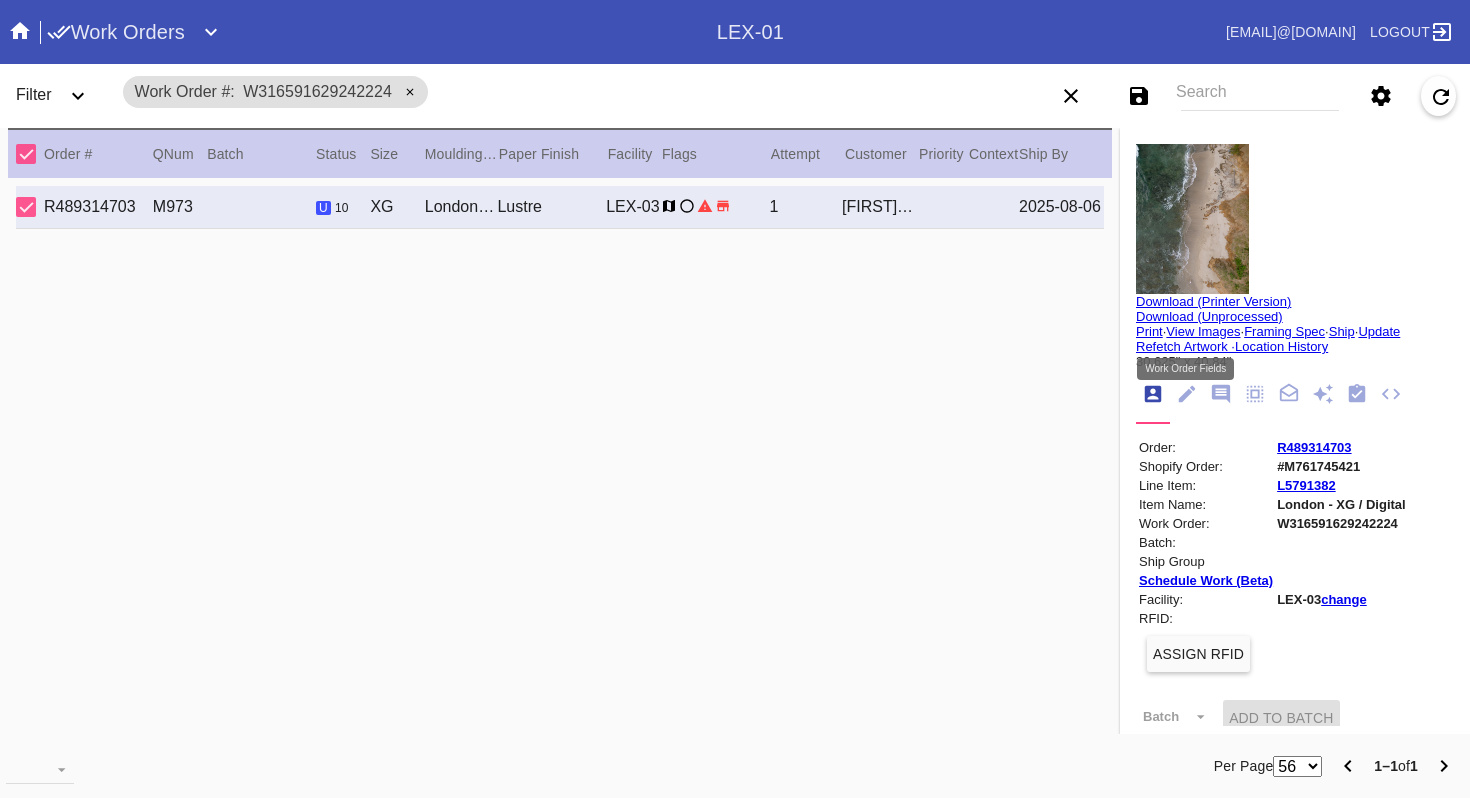 click 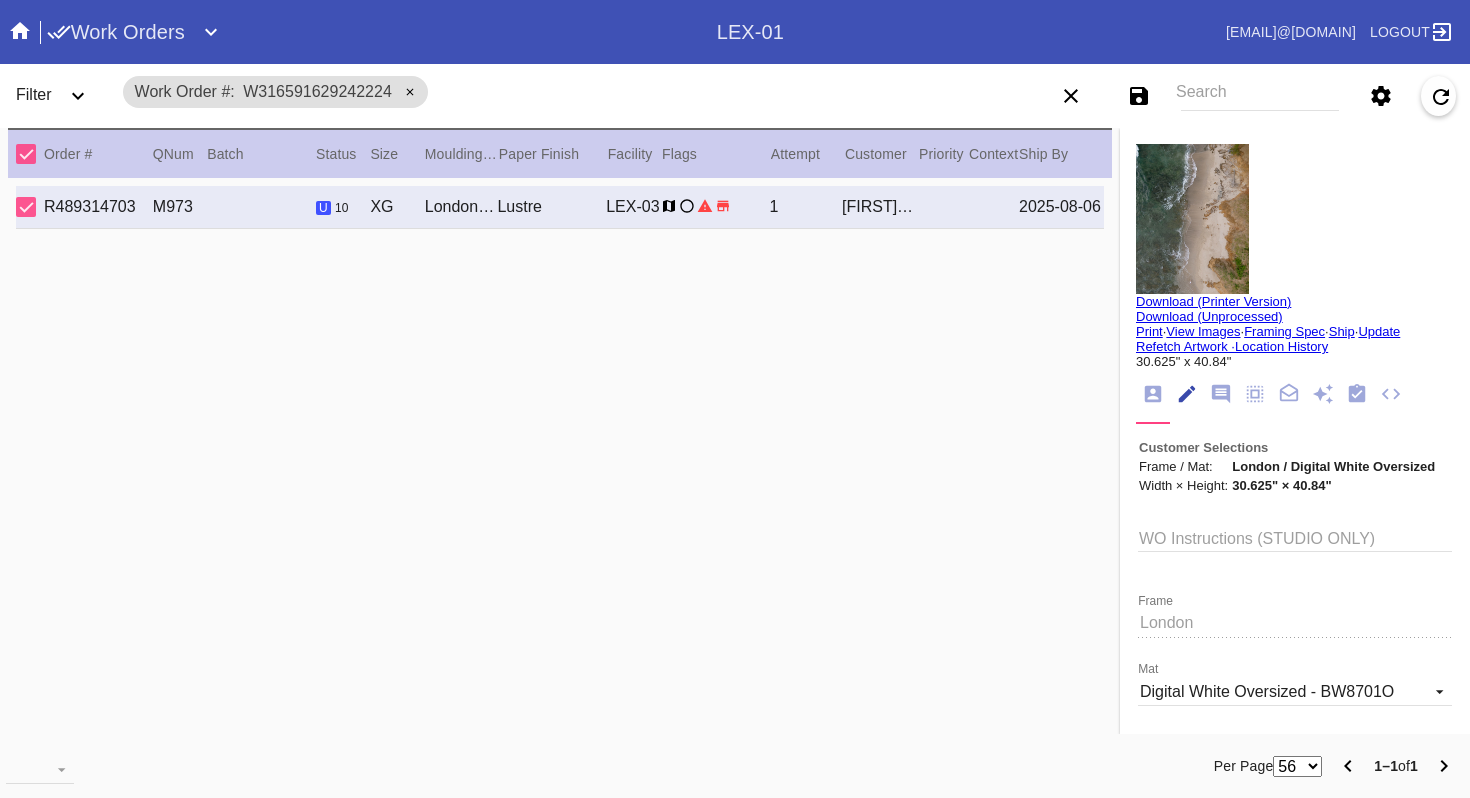 scroll, scrollTop: 73, scrollLeft: 0, axis: vertical 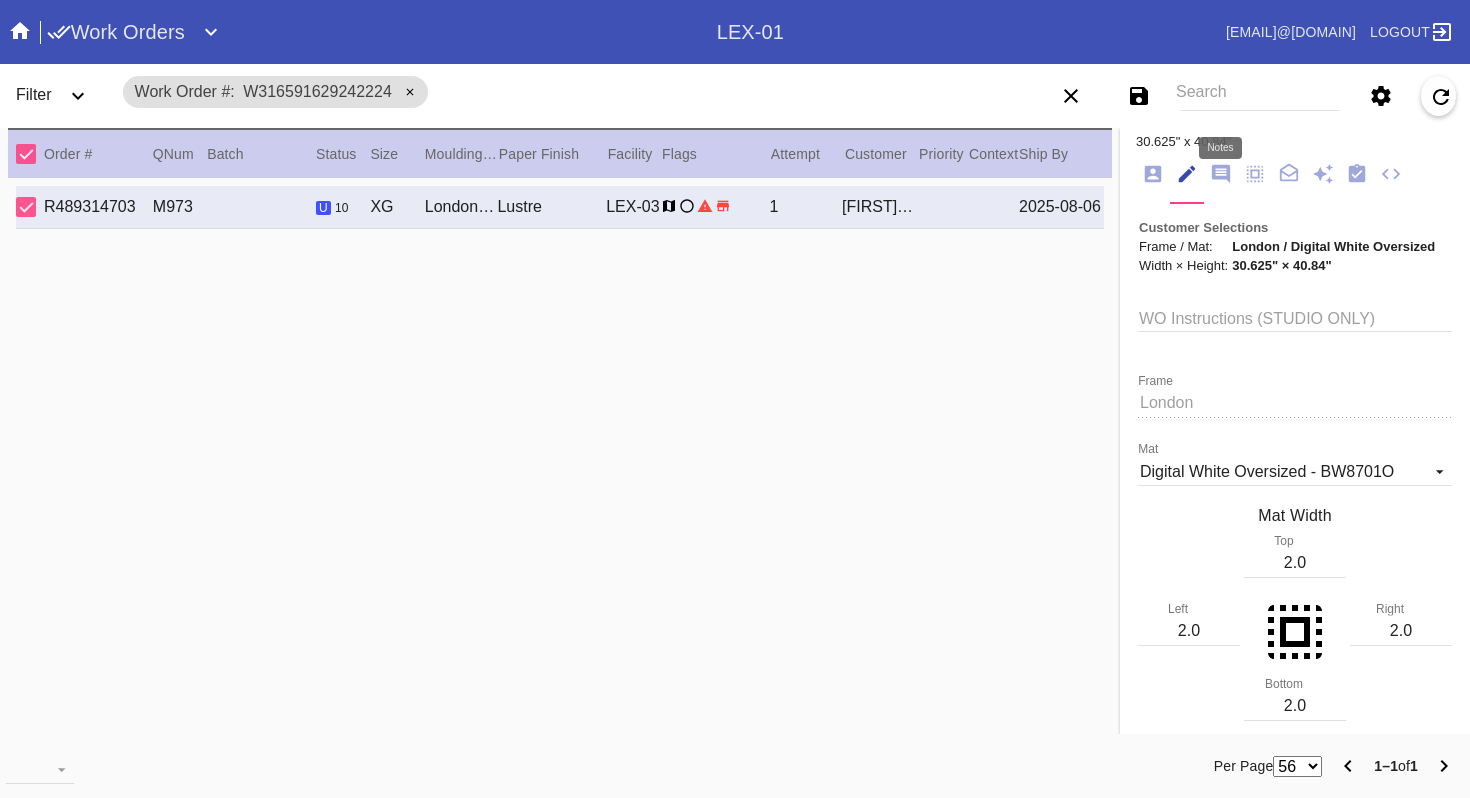 click 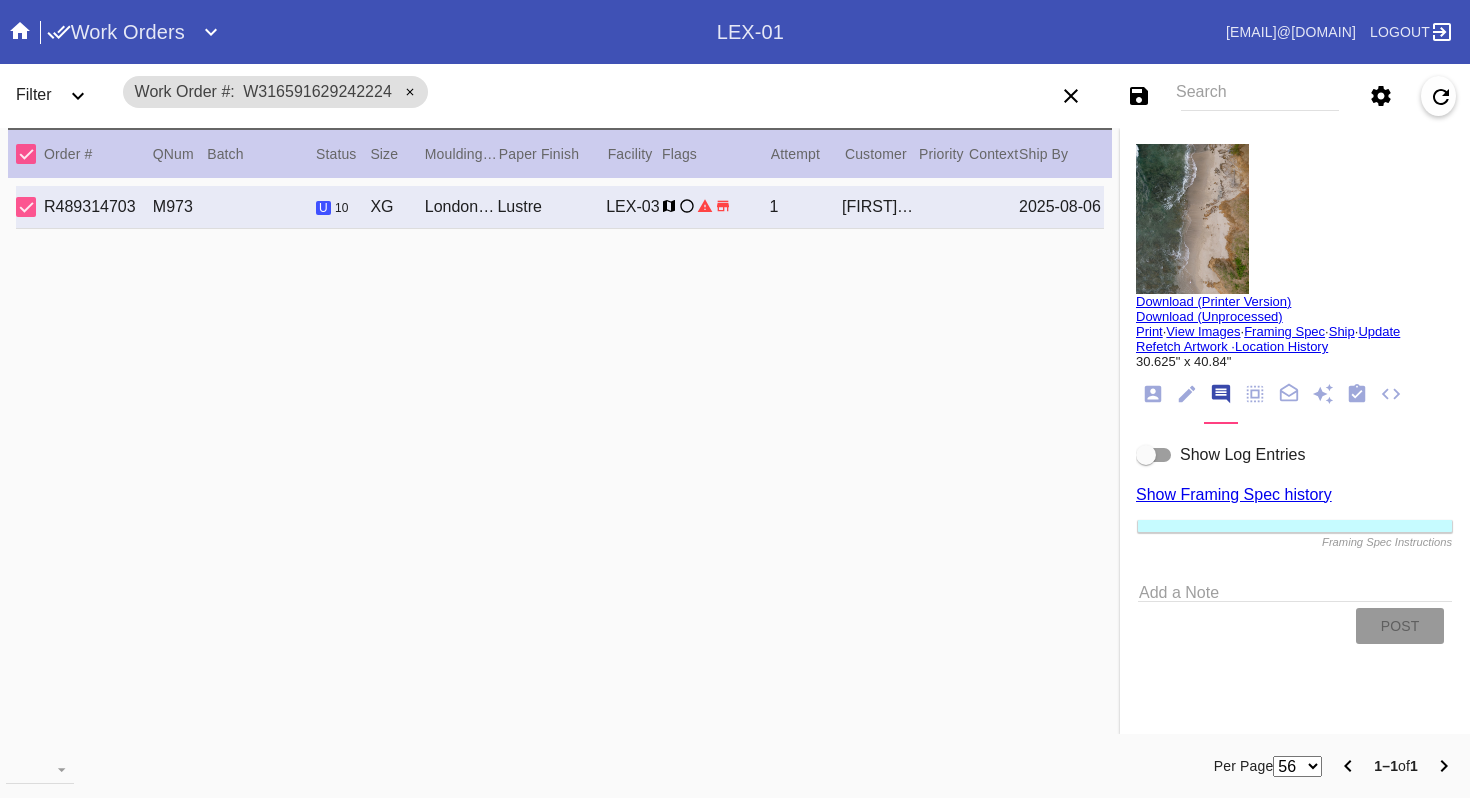 scroll, scrollTop: 0, scrollLeft: 0, axis: both 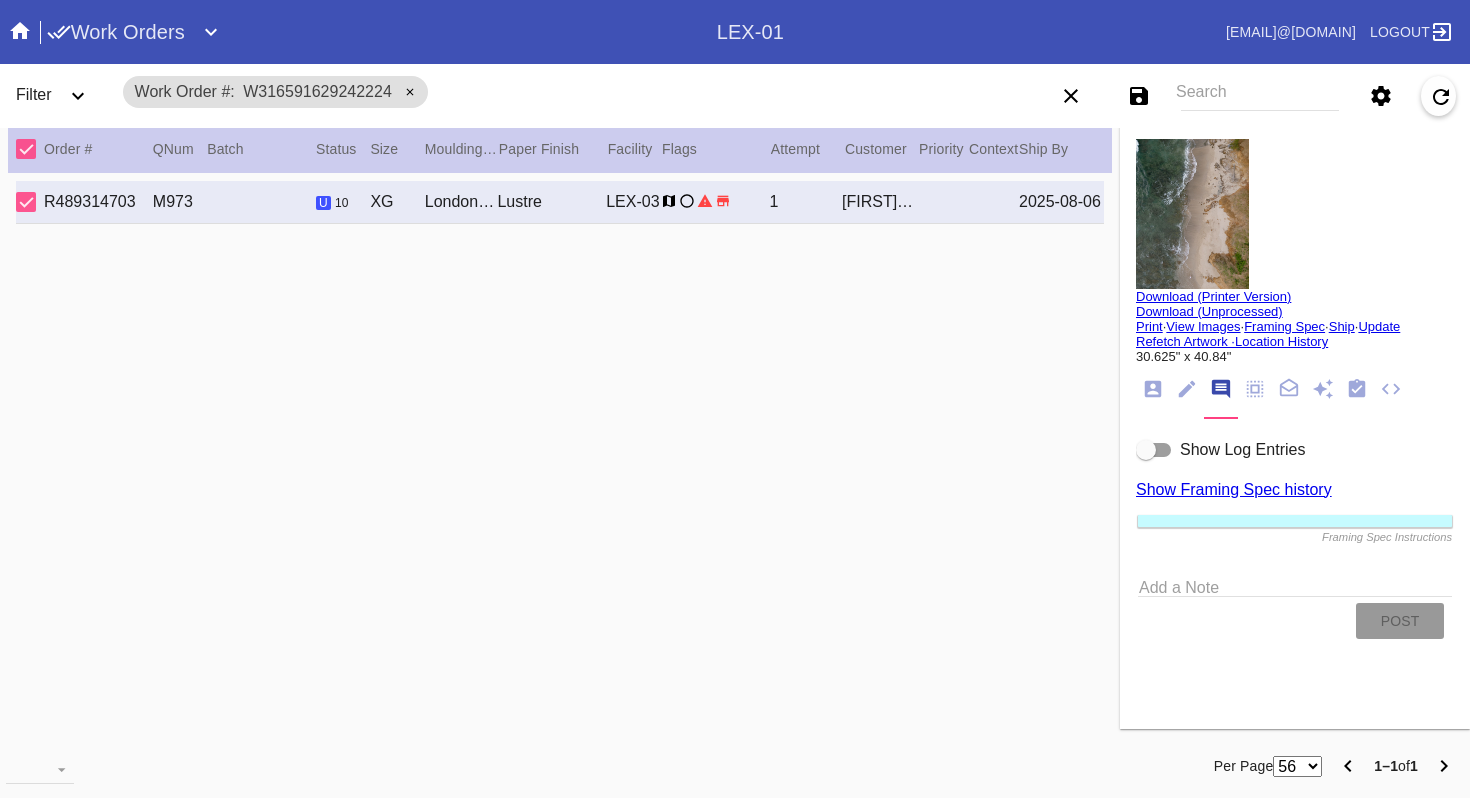click 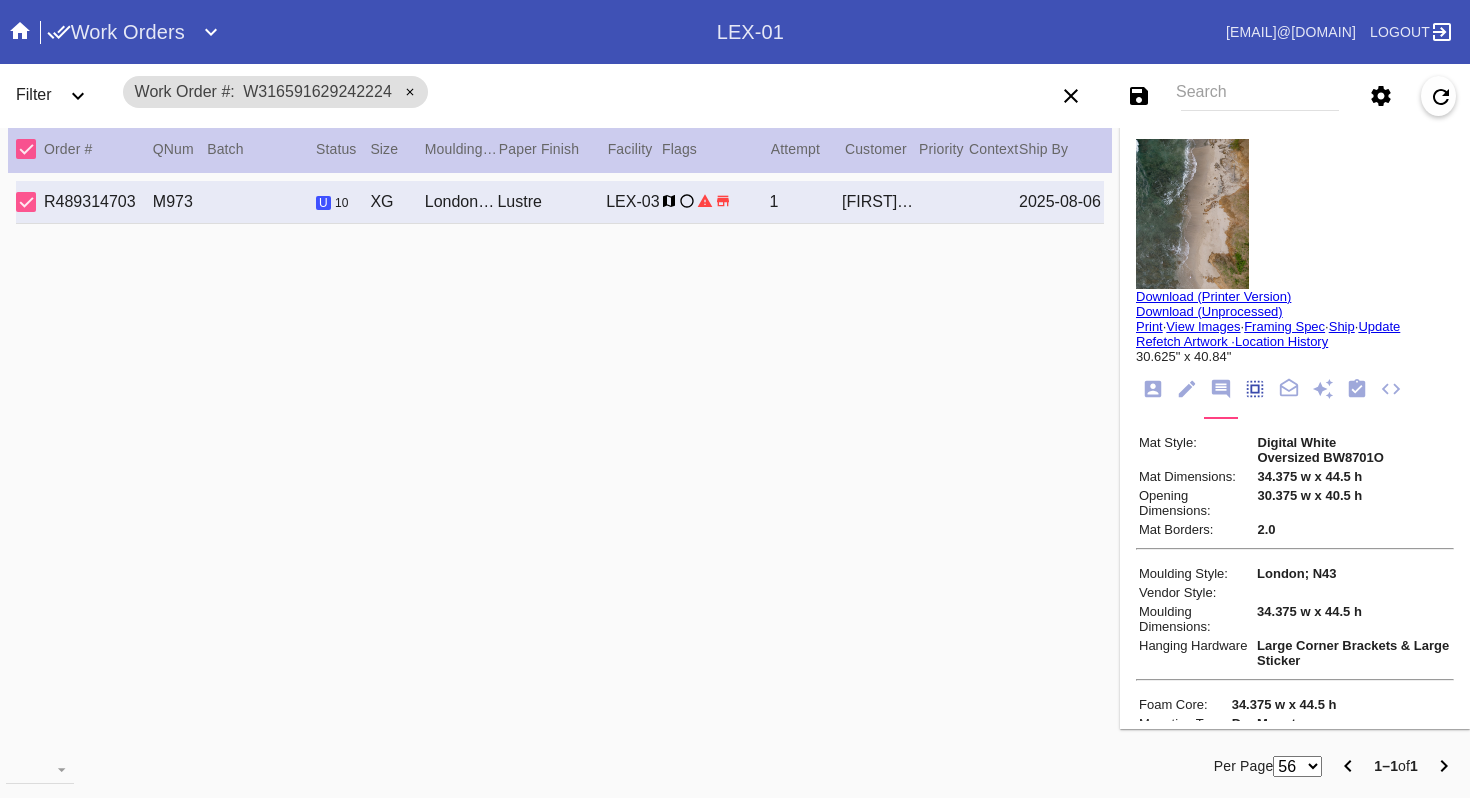 scroll, scrollTop: 172, scrollLeft: 0, axis: vertical 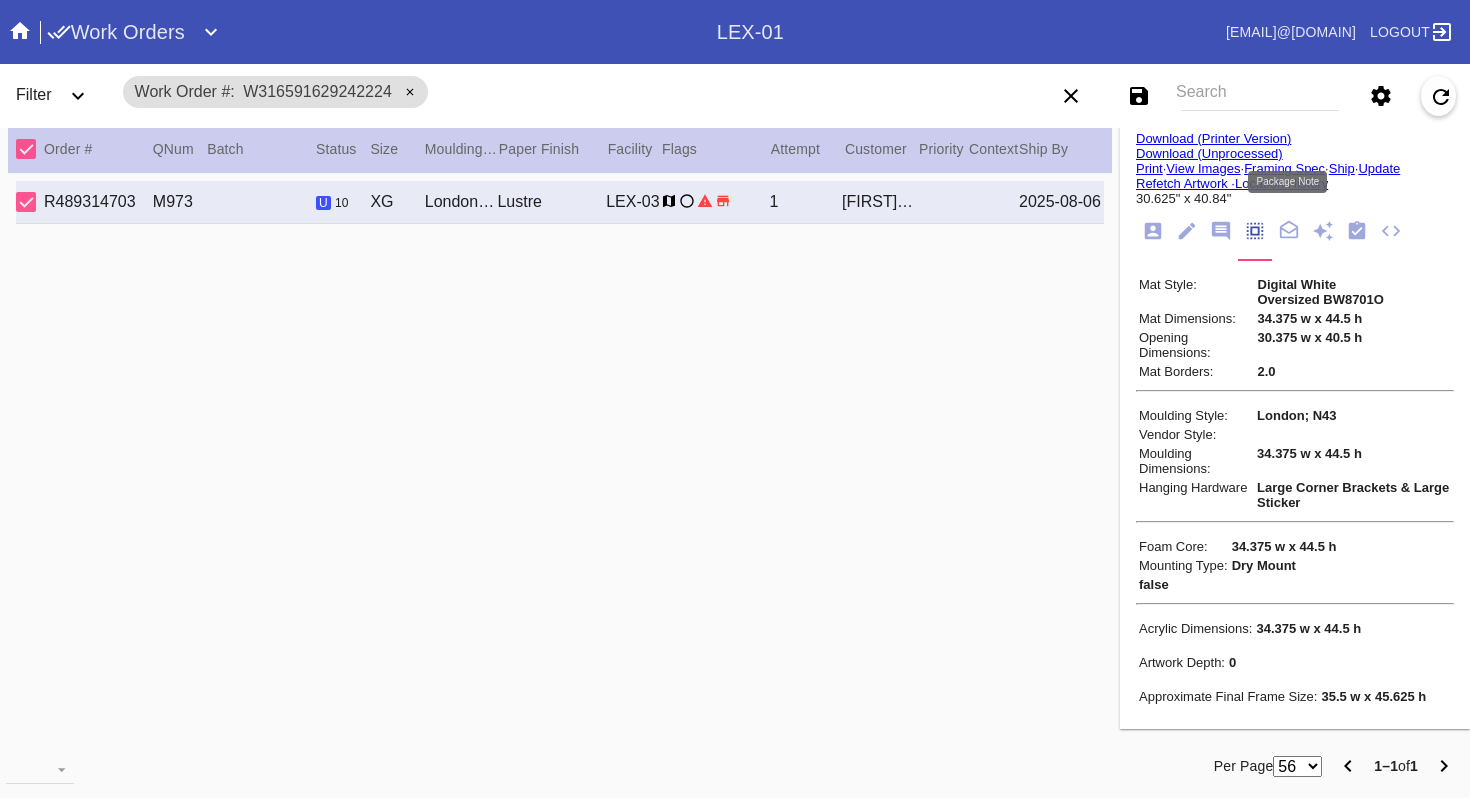 click 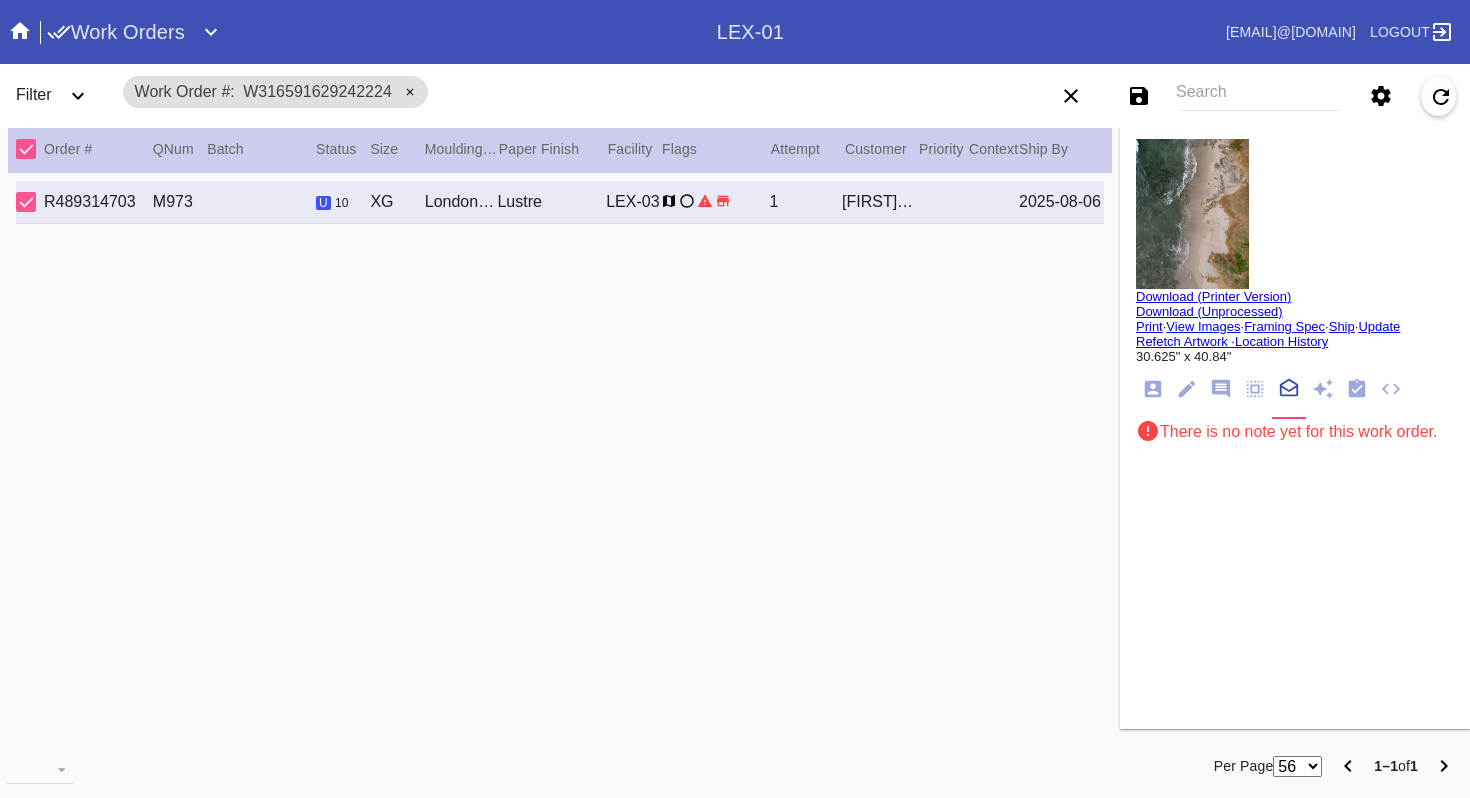 scroll, scrollTop: 0, scrollLeft: 0, axis: both 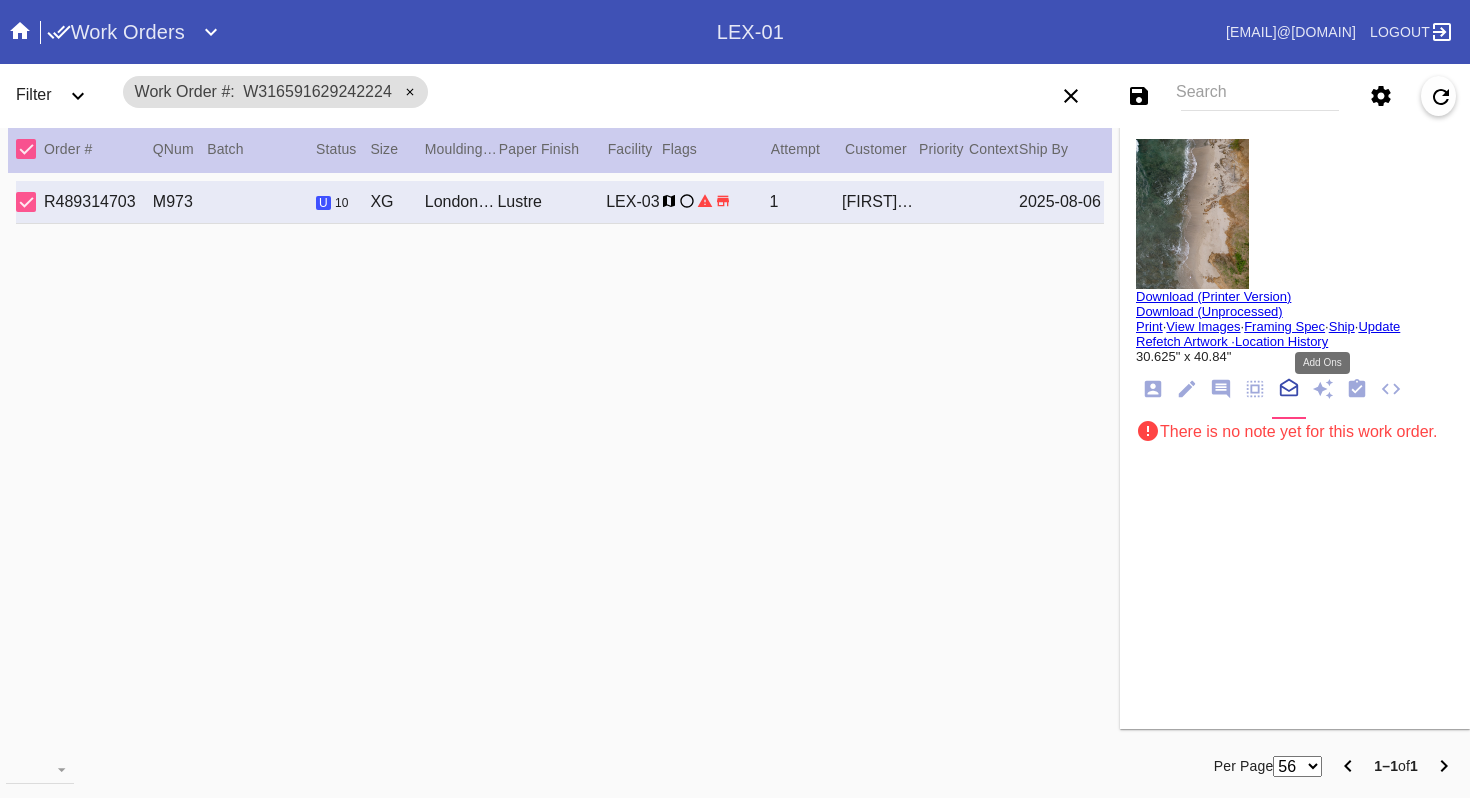 click 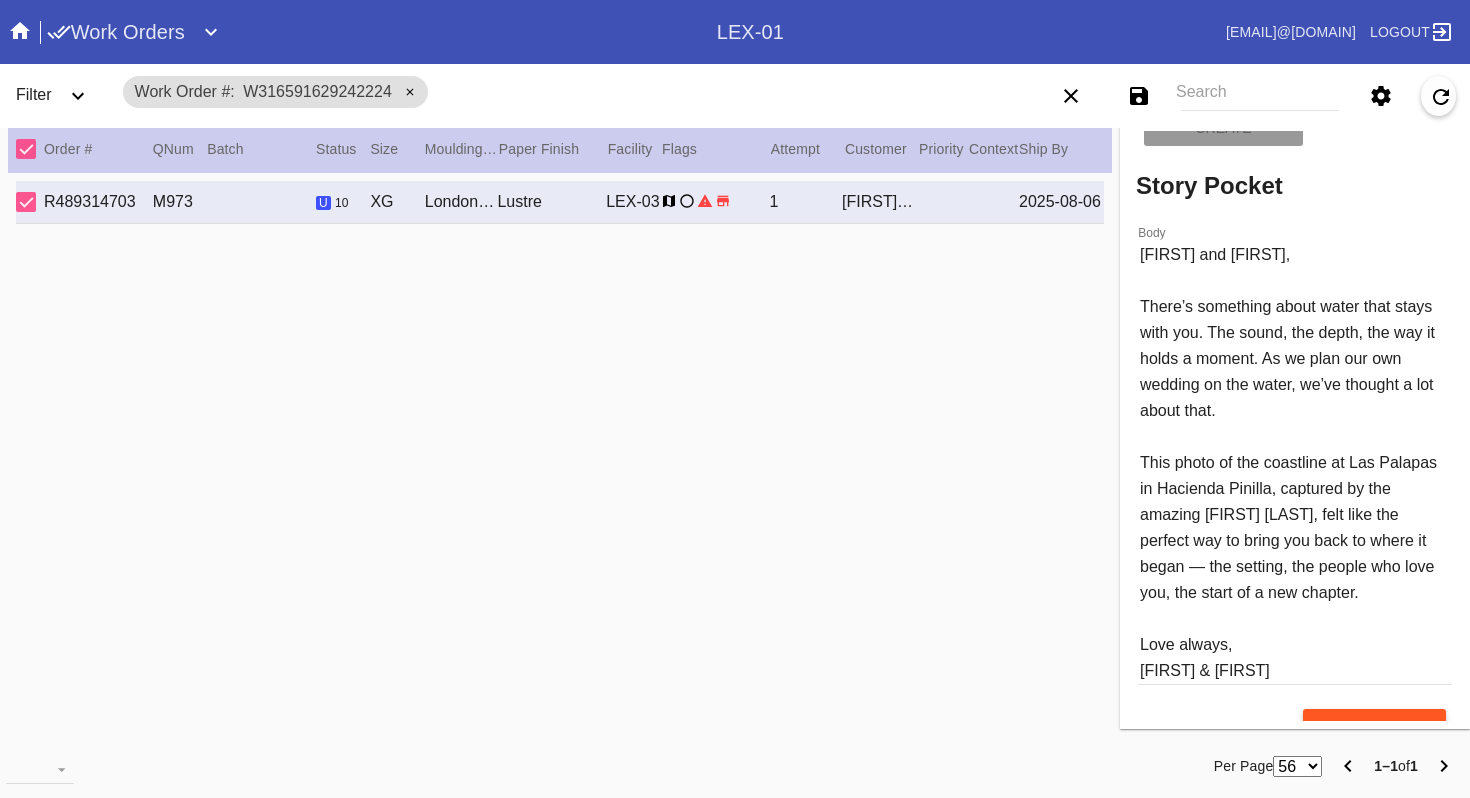 scroll, scrollTop: 916, scrollLeft: 0, axis: vertical 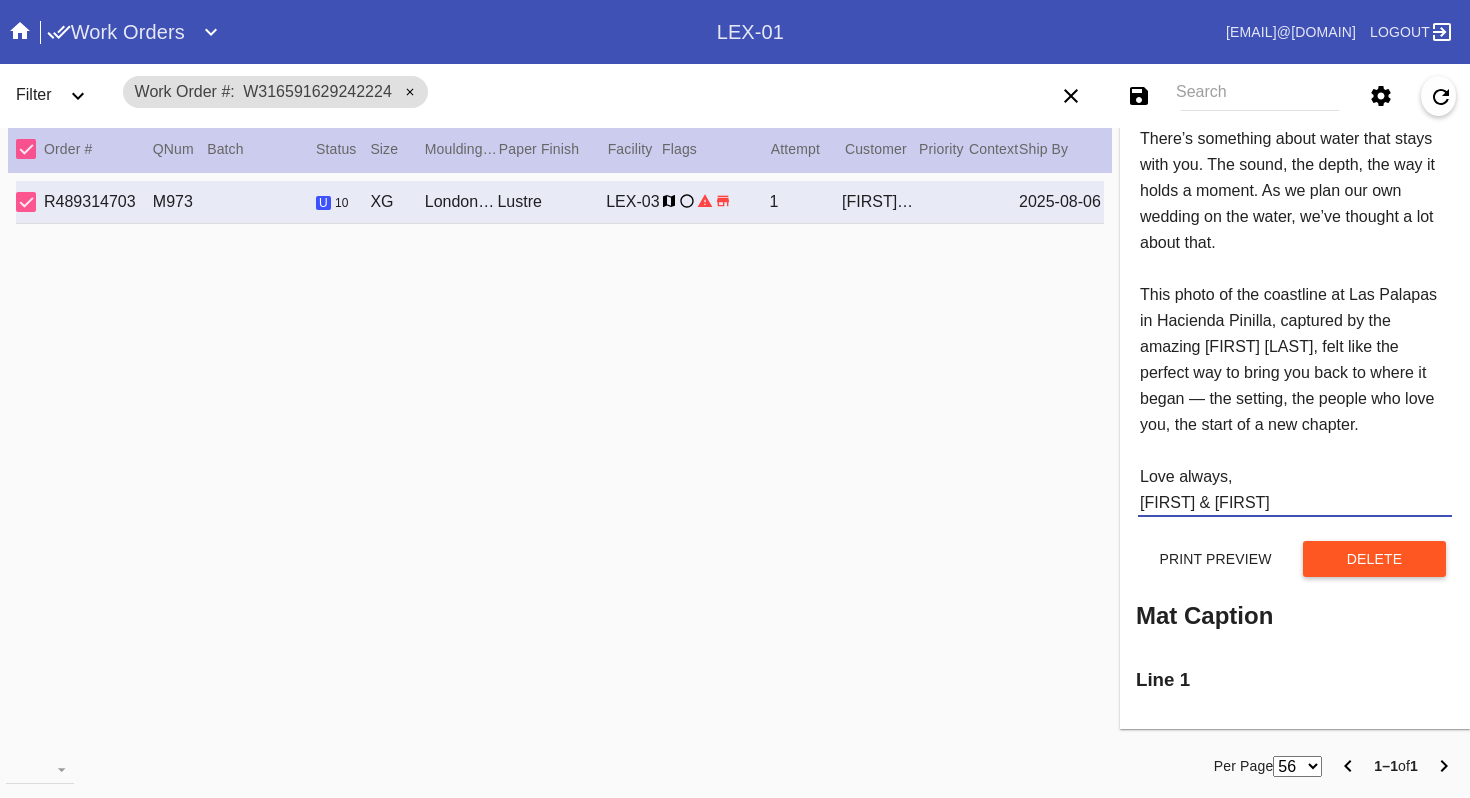 click on "[FIRST] and [FIRST],
There’s something about water that stays with you. The sound, the depth, the way it holds a moment. As we plan our own wedding on the water, we’ve thought a lot about that.
This photo of the coastline at Las Palapas in Hacienda Pinilla, captured by the amazing [FIRST] [LAST], felt like the perfect way to bring you back to where it began — the setting, the people who love you, the start of a new chapter.
Love always,
[FIRST] & [FIRST]" at bounding box center (1295, 294) 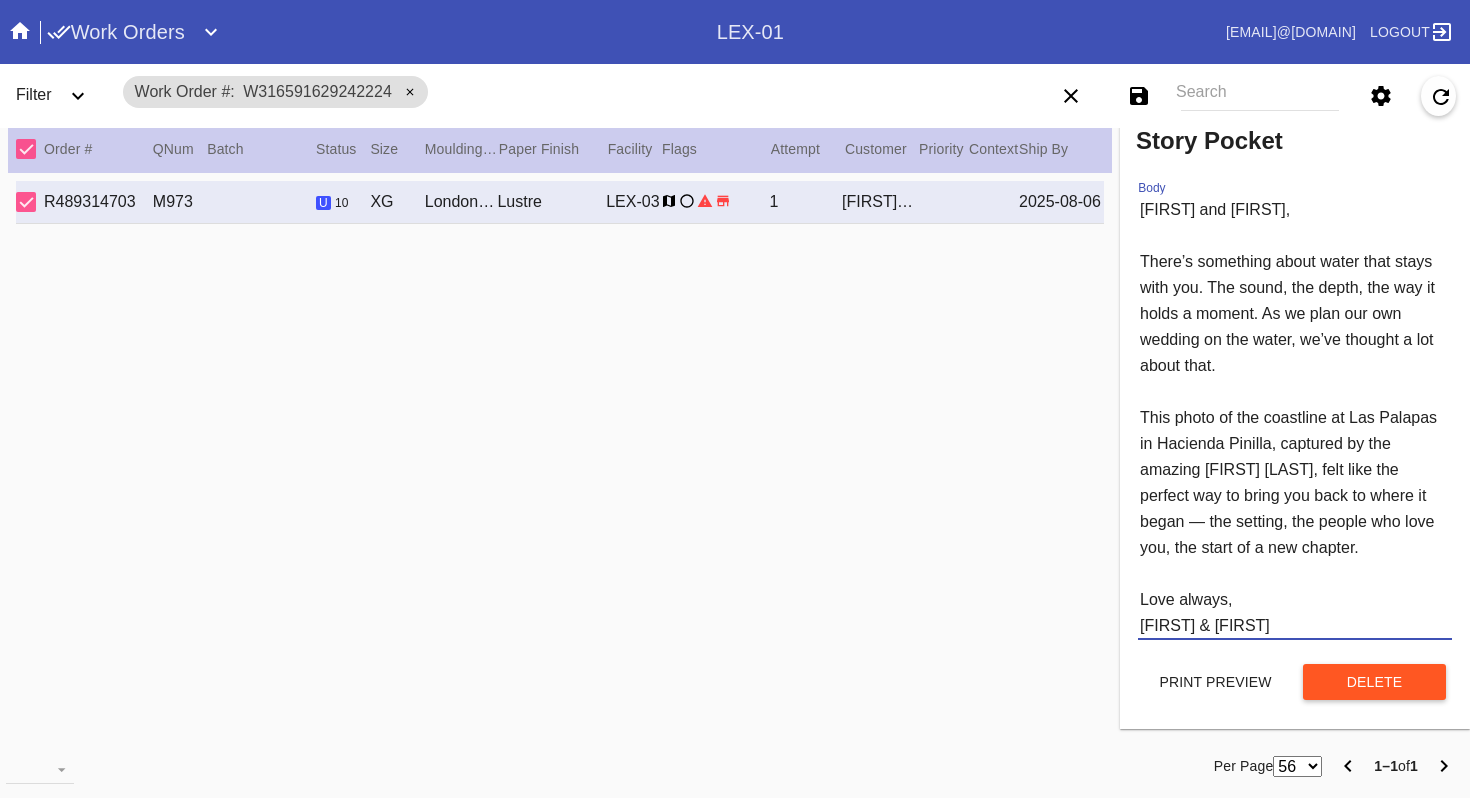 scroll, scrollTop: 796, scrollLeft: 0, axis: vertical 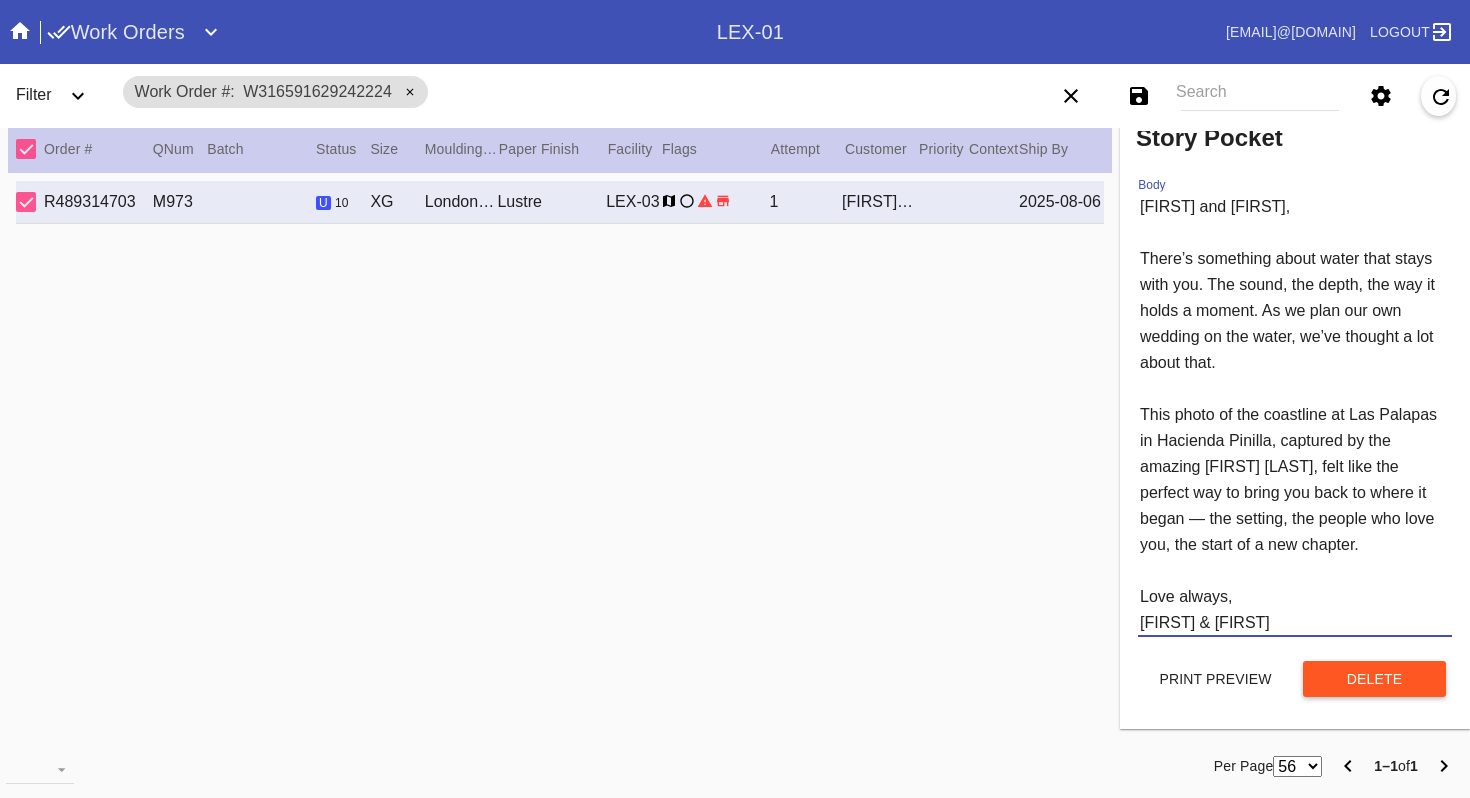 drag, startPoint x: 1263, startPoint y: 320, endPoint x: 1271, endPoint y: 378, distance: 58.549126 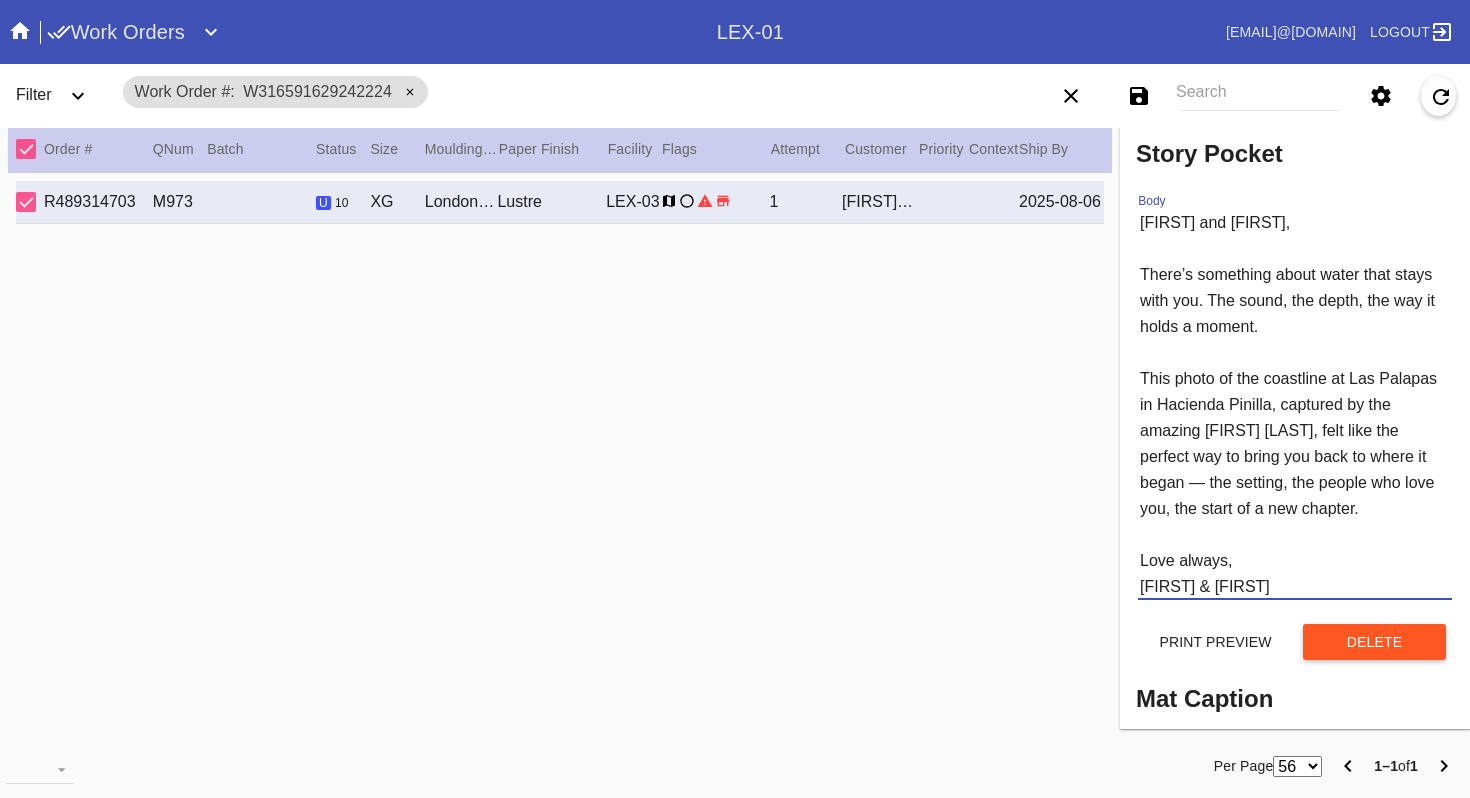 scroll, scrollTop: 785, scrollLeft: 0, axis: vertical 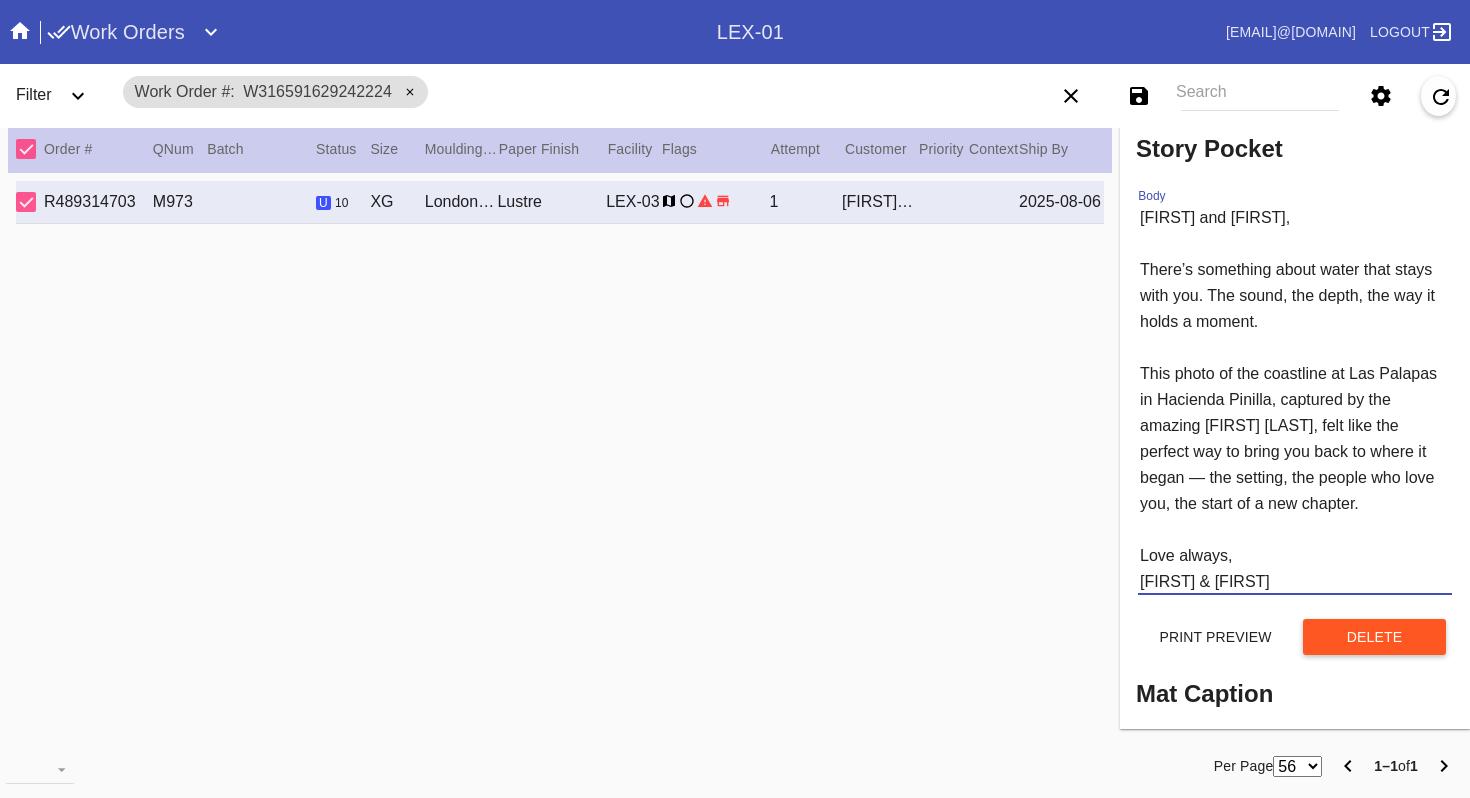 drag, startPoint x: 1199, startPoint y: 441, endPoint x: 1143, endPoint y: 441, distance: 56 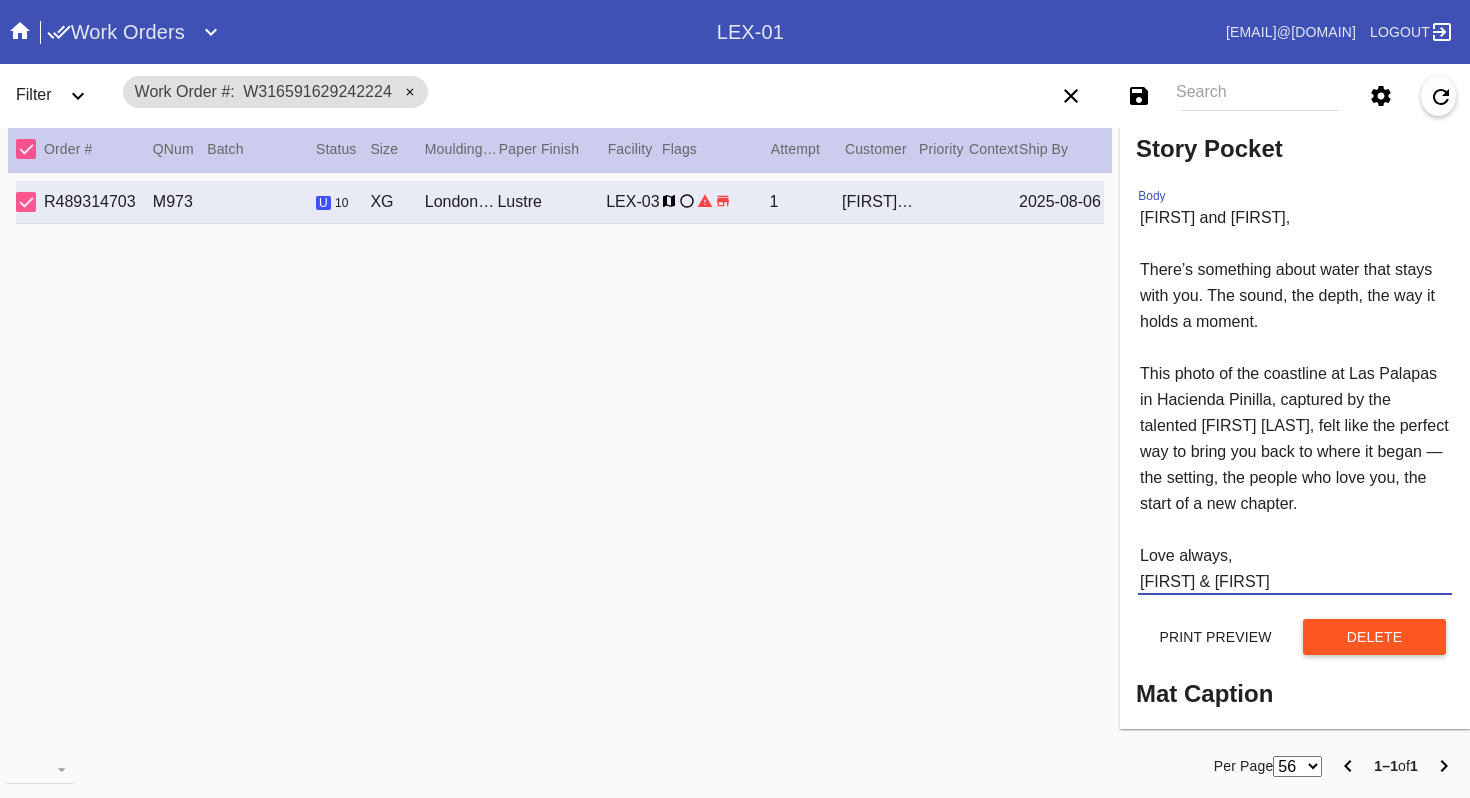 click on "[FIRST] and [FIRST],
There’s something about water that stays with you. The sound, the depth, the way it holds a moment.
This photo of the coastline at Las Palapas in Hacienda Pinilla, captured by the talented [FIRST] [LAST], felt like the perfect way to bring you back to where it began — the setting, the people who love you, the start of a new chapter.
Love always,
[FIRST] & [FIRST]" at bounding box center (1295, 399) 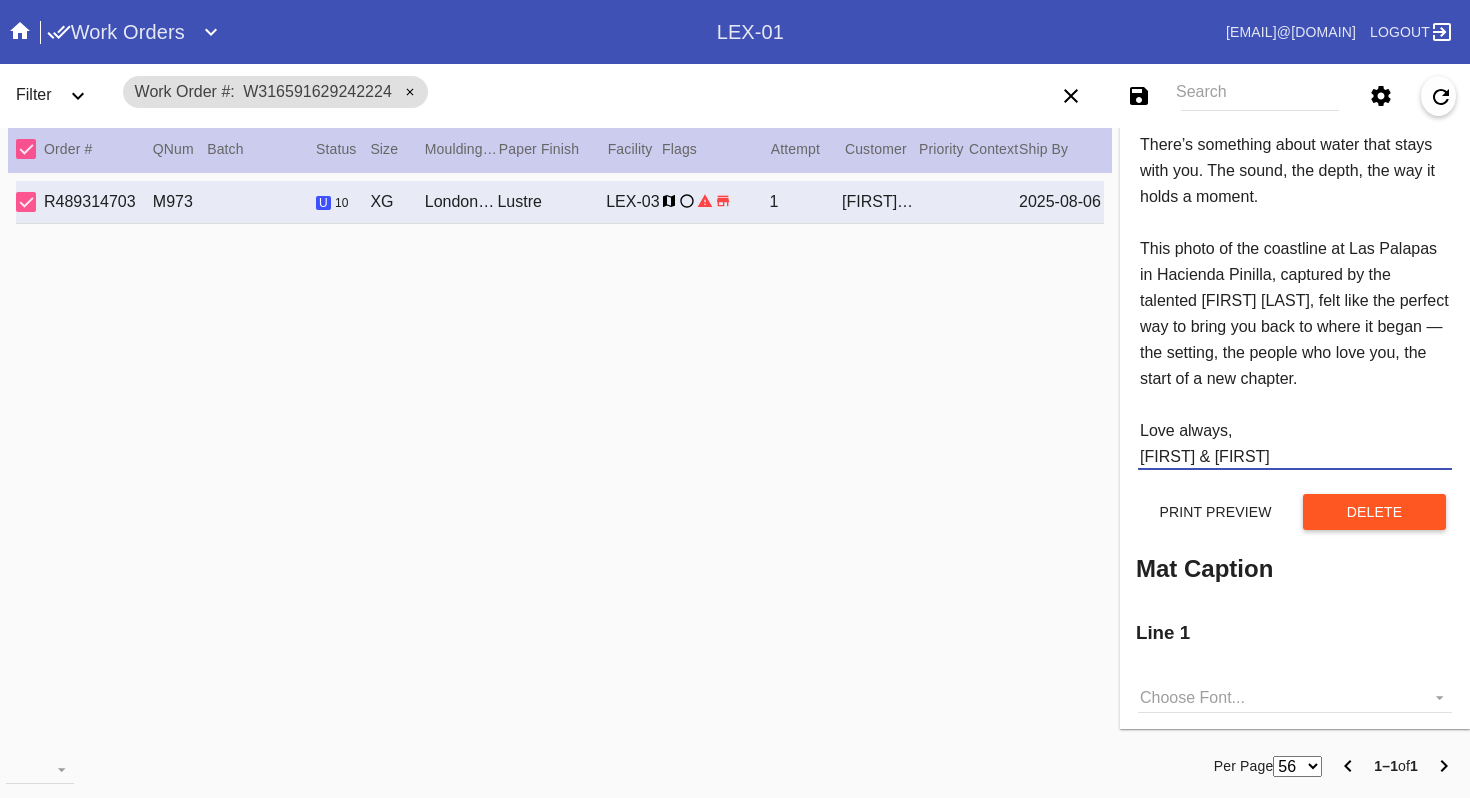 scroll, scrollTop: 912, scrollLeft: 0, axis: vertical 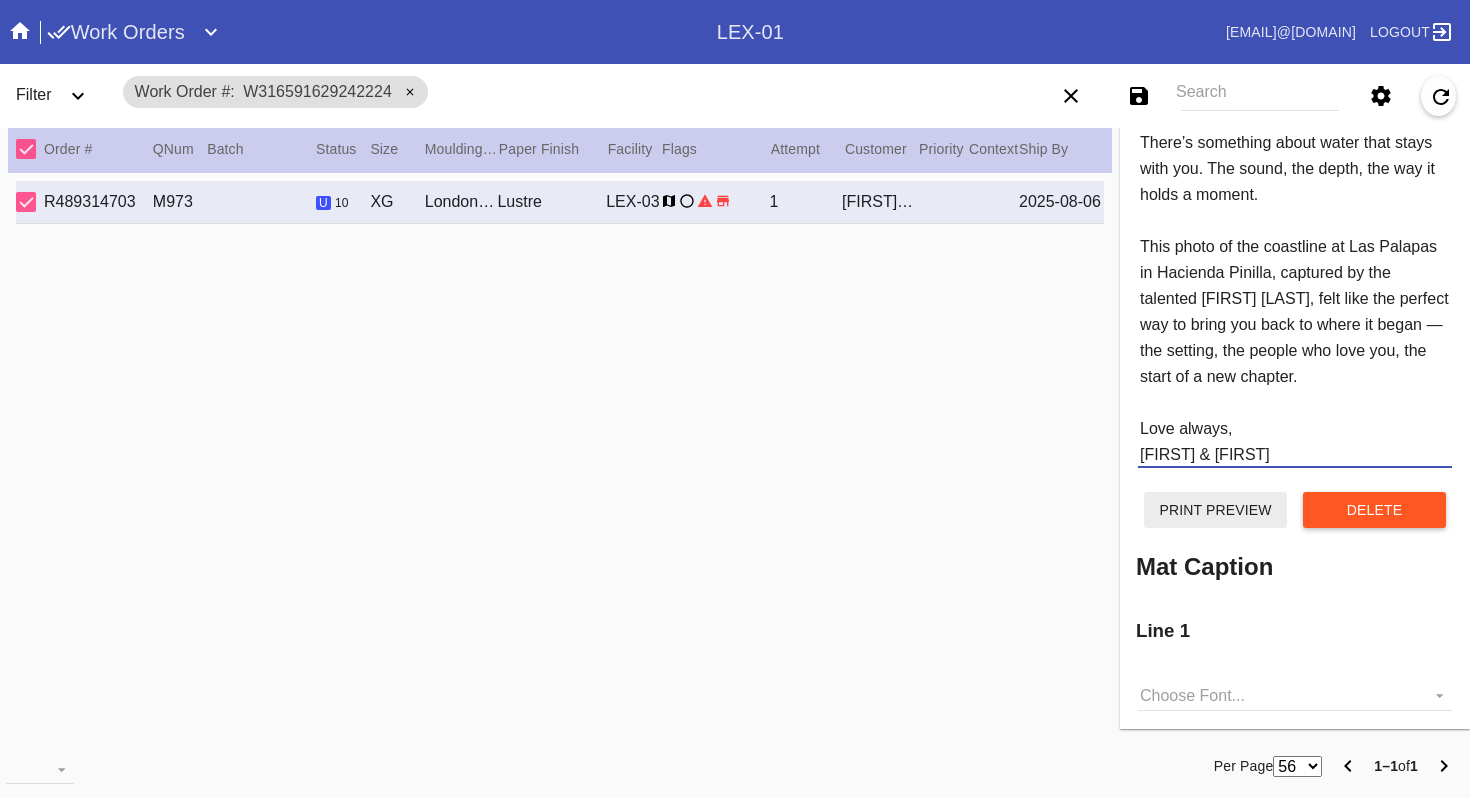 type on "[FIRST] and [FIRST],
There’s something about water that stays with you. The sound, the depth, the way it holds a moment.
This photo of the coastline at Las Palapas in Hacienda Pinilla, captured by the talented [FIRST] [LAST], felt like the perfect way to bring you back to where it began — the setting, the people who love you, the start of a new chapter.
Love always,
[FIRST] & [FIRST]" 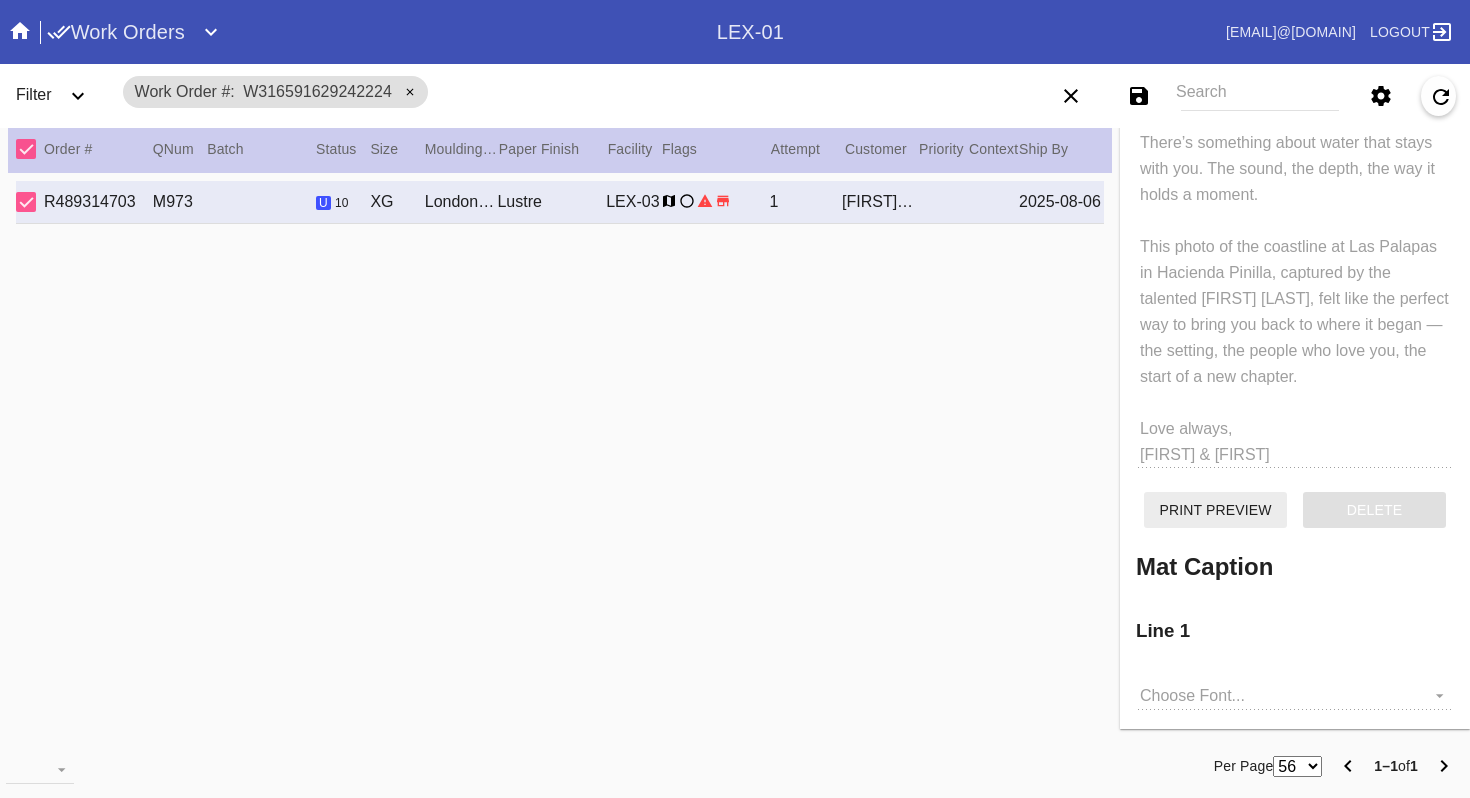 click on "Print Preview" at bounding box center (1215, 510) 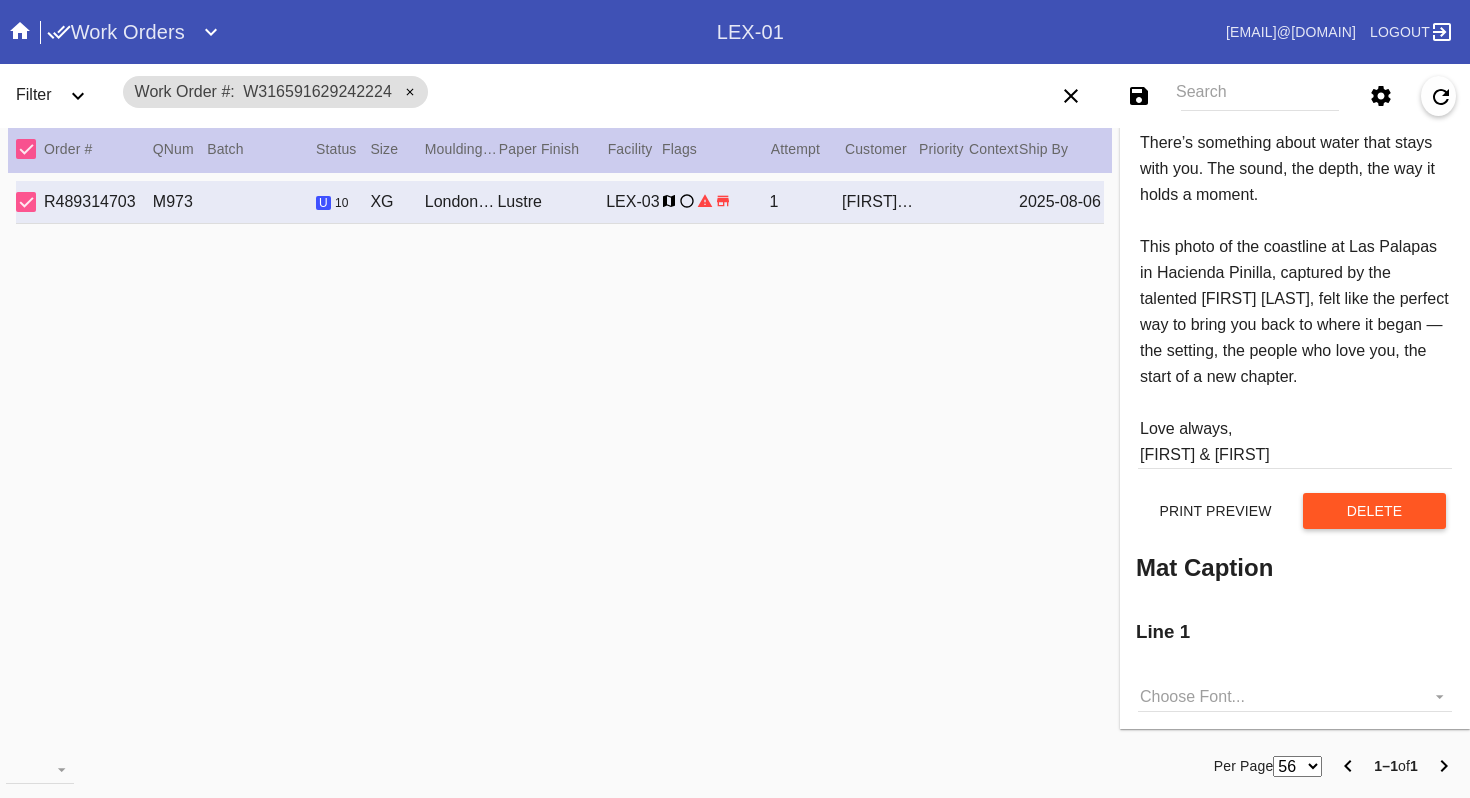 click on "[FIRST] and [FIRST],
There’s something about water that stays with you. The sound, the depth, the way it holds a moment.
This photo of the coastline at Las Palapas in Hacienda Pinilla, captured by the talented [FIRST] [LAST], felt like the perfect way to bring you back to where it began — the setting, the people who love you, the start of a new chapter.
Love always,
[FIRST] & [FIRST]" at bounding box center [1295, 272] 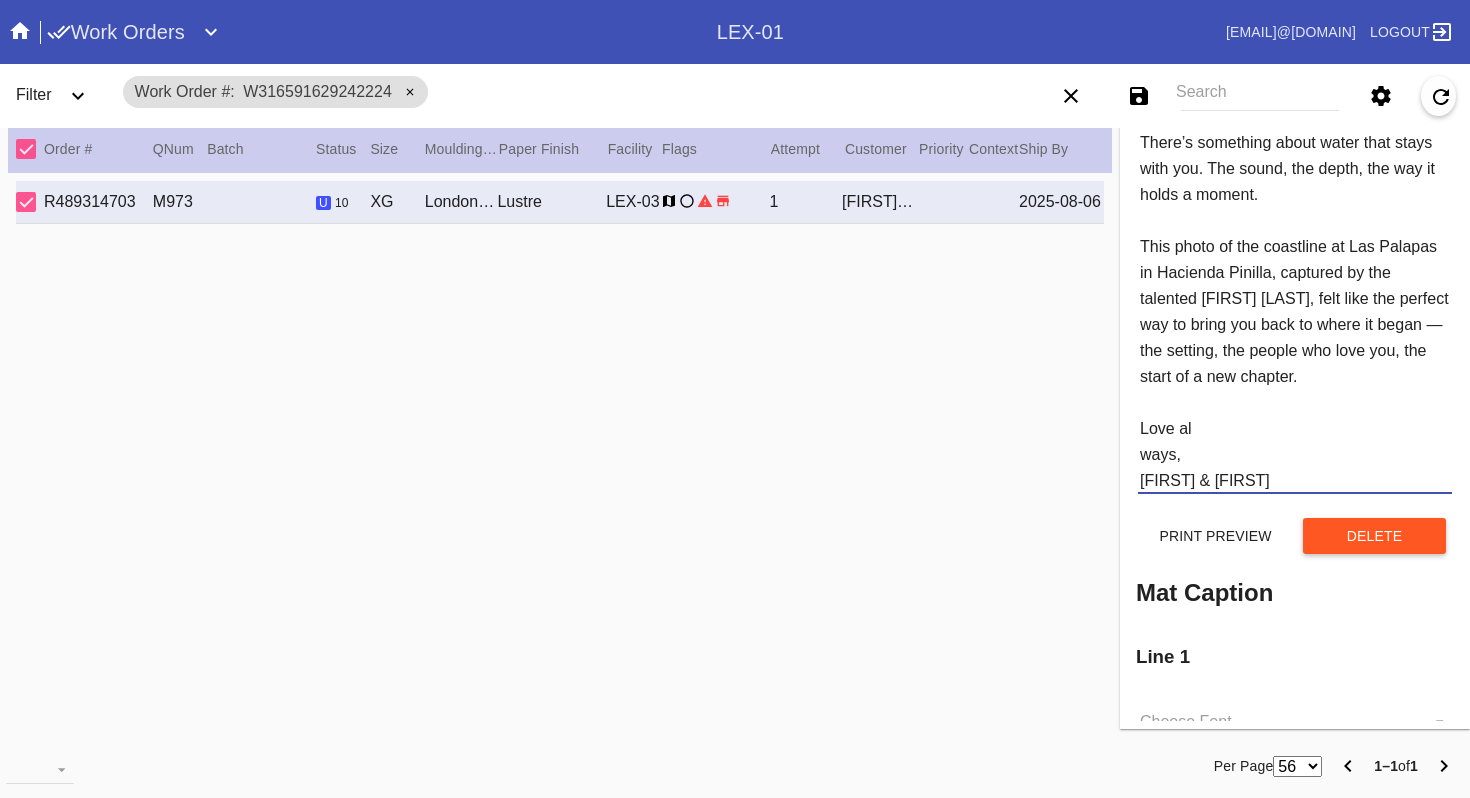type on "[FIRST] and [FIRST],
There’s something about water that stays with you. The sound, the depth, the way it holds a moment.
This photo of the coastline at Las Palapas in Hacienda Pinilla, captured by the talented [FIRST] [LAST], felt like the perfect way to bring you back to where it began — the setting, the people who love you, the start of a new chapter.
Love always,
[FIRST] & [FIRST]" 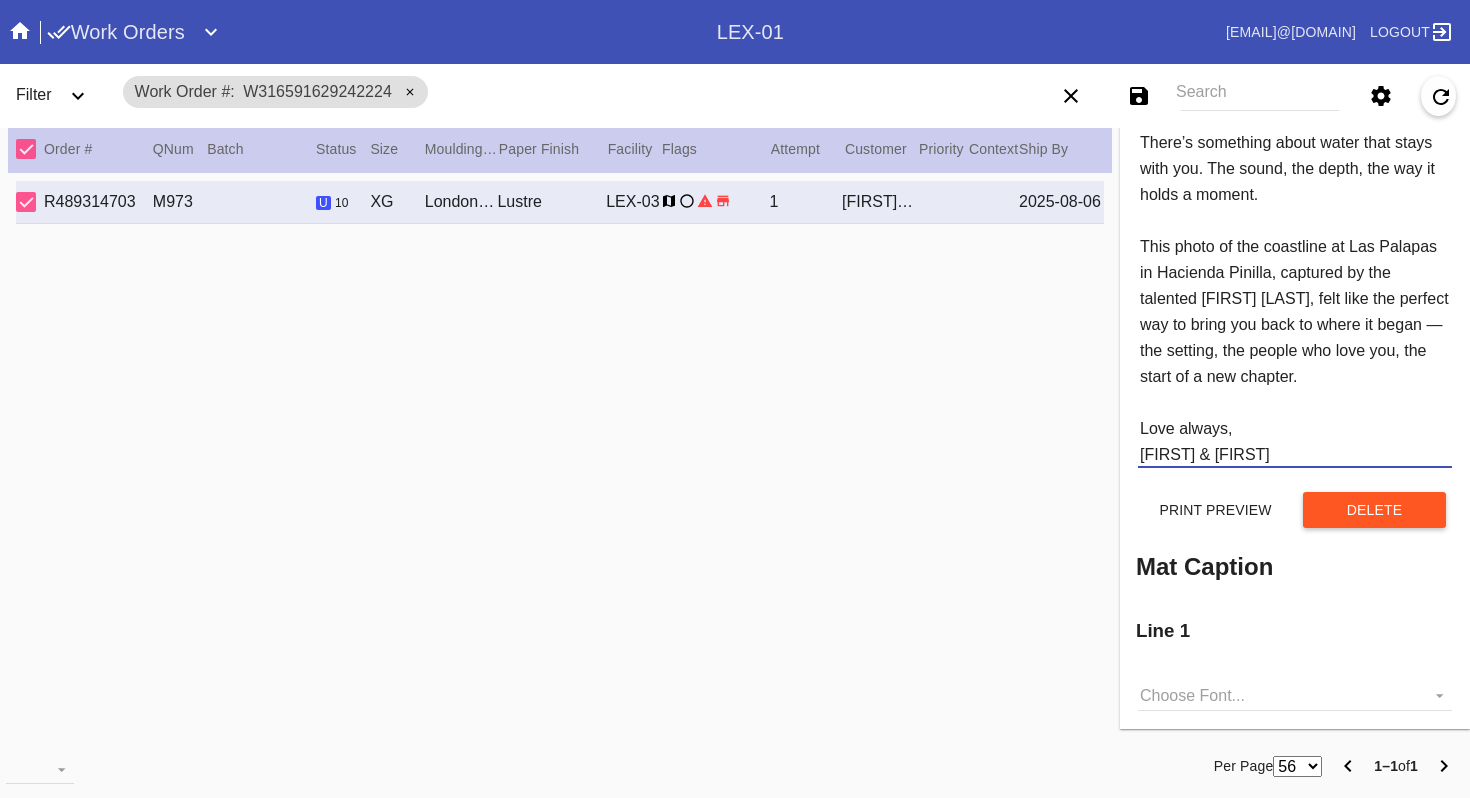 click on "[FIRST] and [FIRST],
There’s something about water that stays with you. The sound, the depth, the way it holds a moment.
This photo of the coastline at Las Palapas in Hacienda Pinilla, captured by the talented [FIRST] [LAST], felt like the perfect way to bring you back to where it began — the setting, the people who love you, the start of a new chapter.
Love always,
[FIRST] & [FIRST]" at bounding box center (1295, 272) 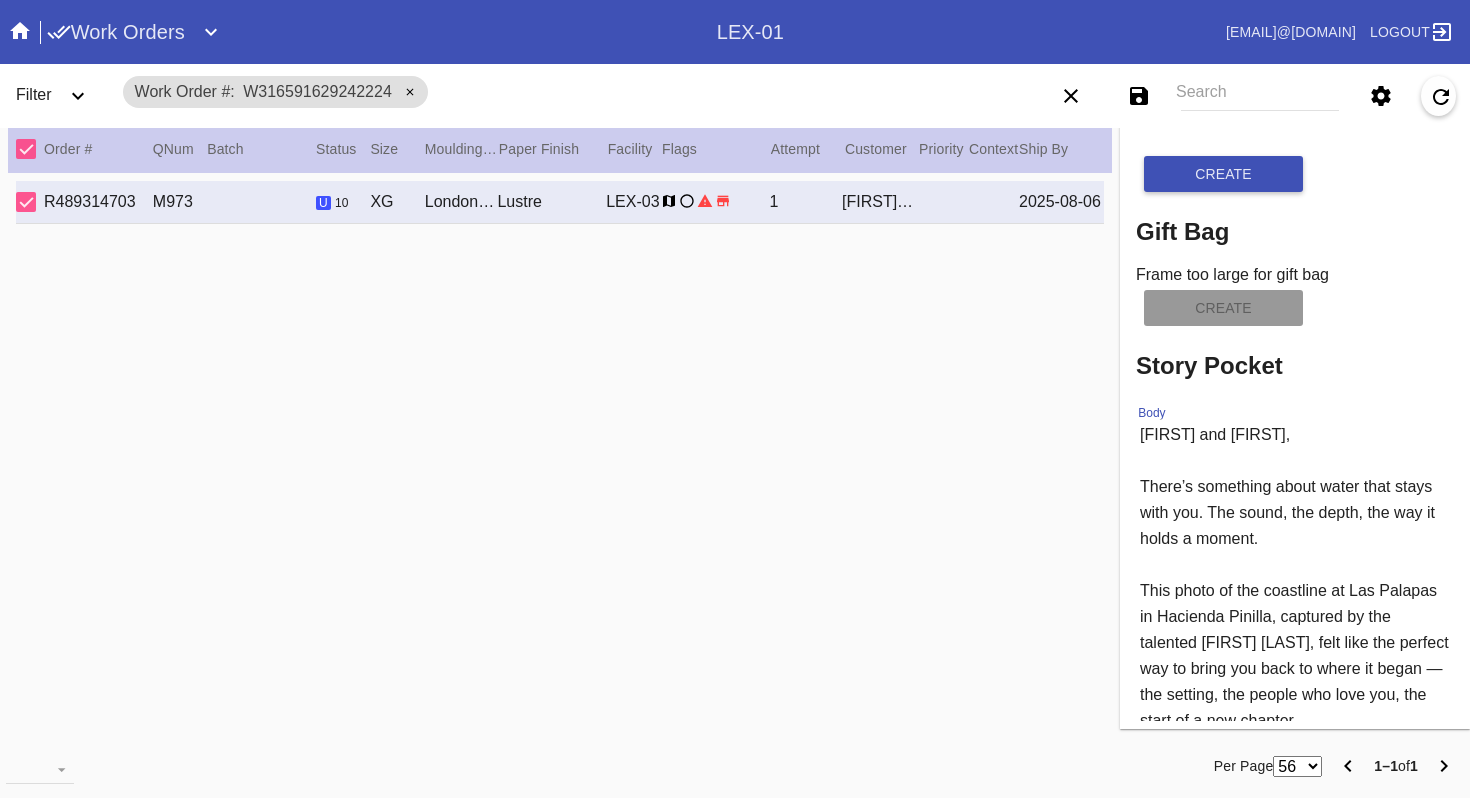 scroll, scrollTop: 566, scrollLeft: 0, axis: vertical 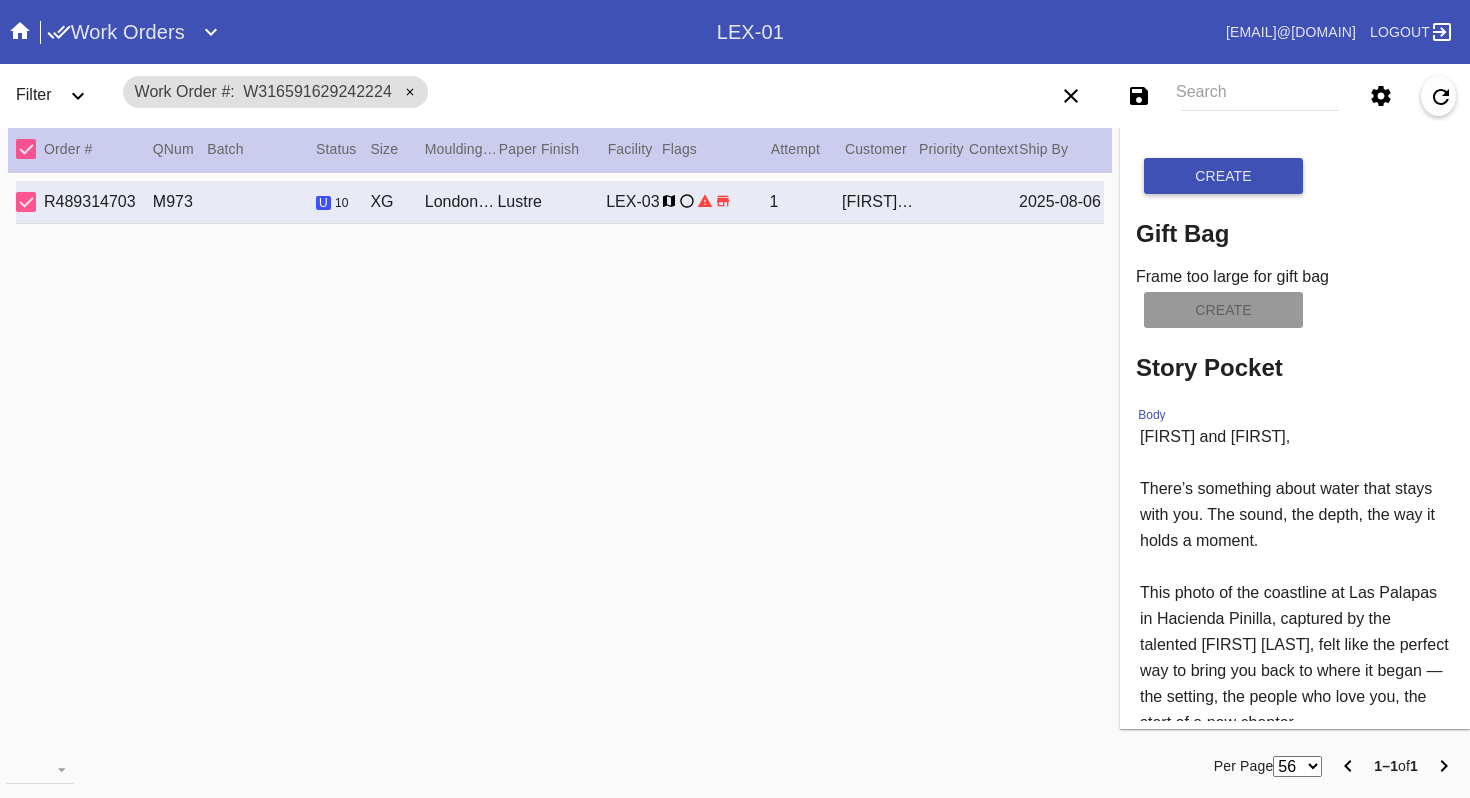 click on "create" at bounding box center (1295, 310) 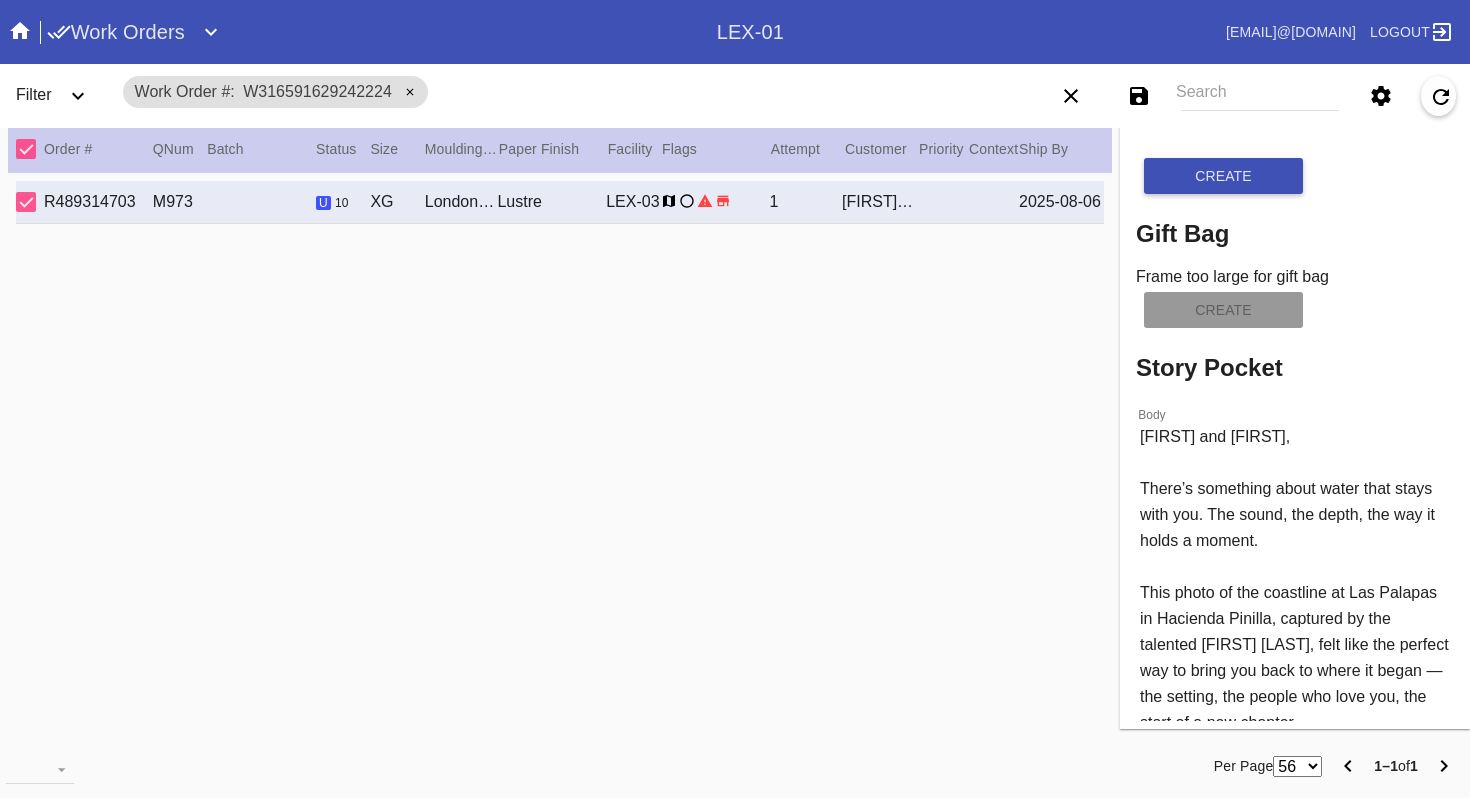 scroll, scrollTop: 1040, scrollLeft: 0, axis: vertical 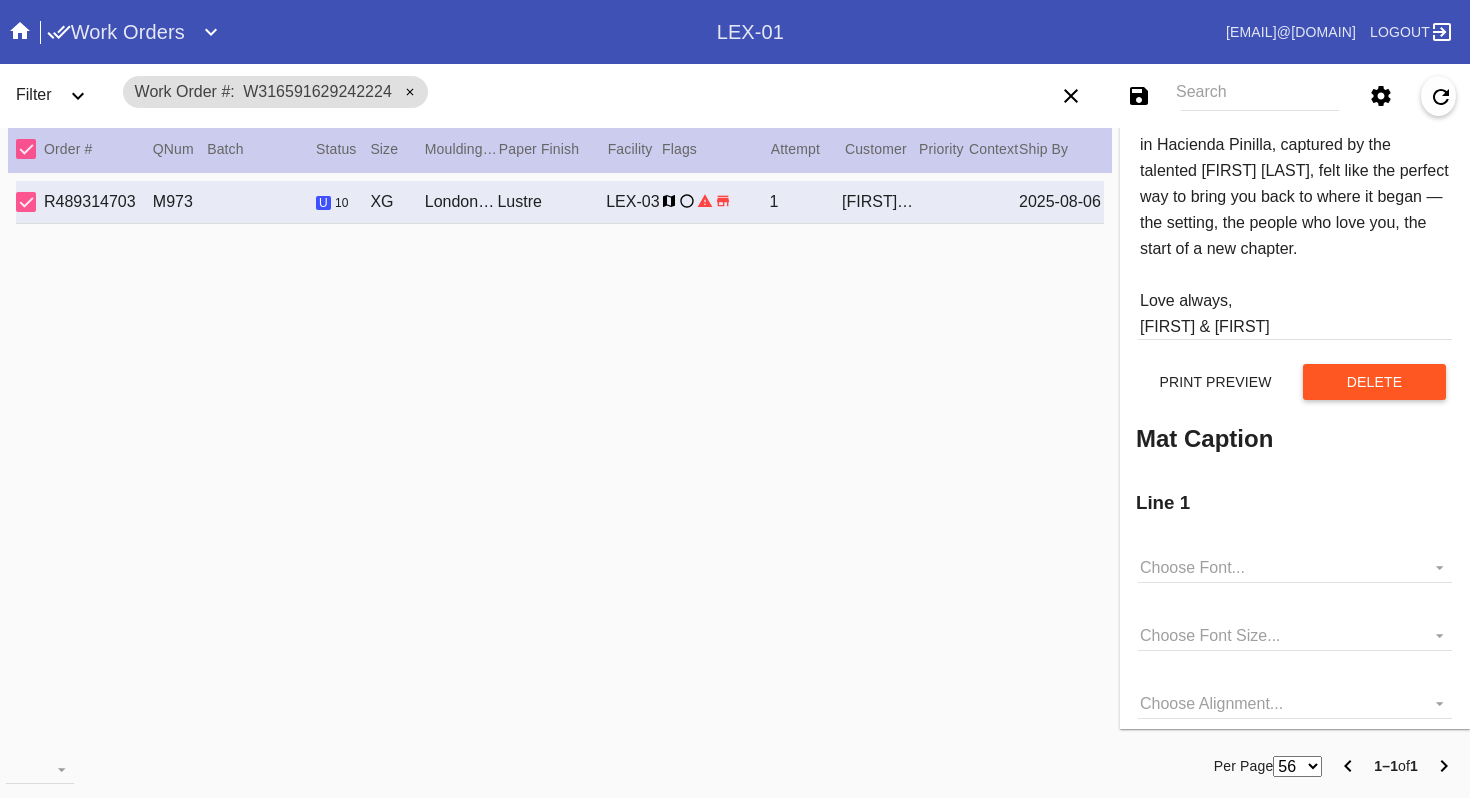 click on "Mat Caption Line 1 Line 1 Font Choose Font... Classic, Serif Modern, Sans-Serif Vintage, Monospace Calligraphy, Script Line 1 Font Size Choose Font Size... Small Large Line 1 Alignment Choose Alignment... Left Center Right Line 1 Message Line 2 Line 2 Font Choose Font... Classic, Serif Modern, Sans-Serif Vintage, Monospace Line 2 Font Size Chose Font Size... Small Large Line 2 Message Line 3 Line 3 Font Choose Font... Classic, Serif Modern, Sans-Serif Vintage, Monospace Line 3 Message Line 4 Line 4 Font Choose Font... Classic, Serif Modern, Sans-Serif Vintage, Monospace Line 4 Message Create" at bounding box center (1295, 957) 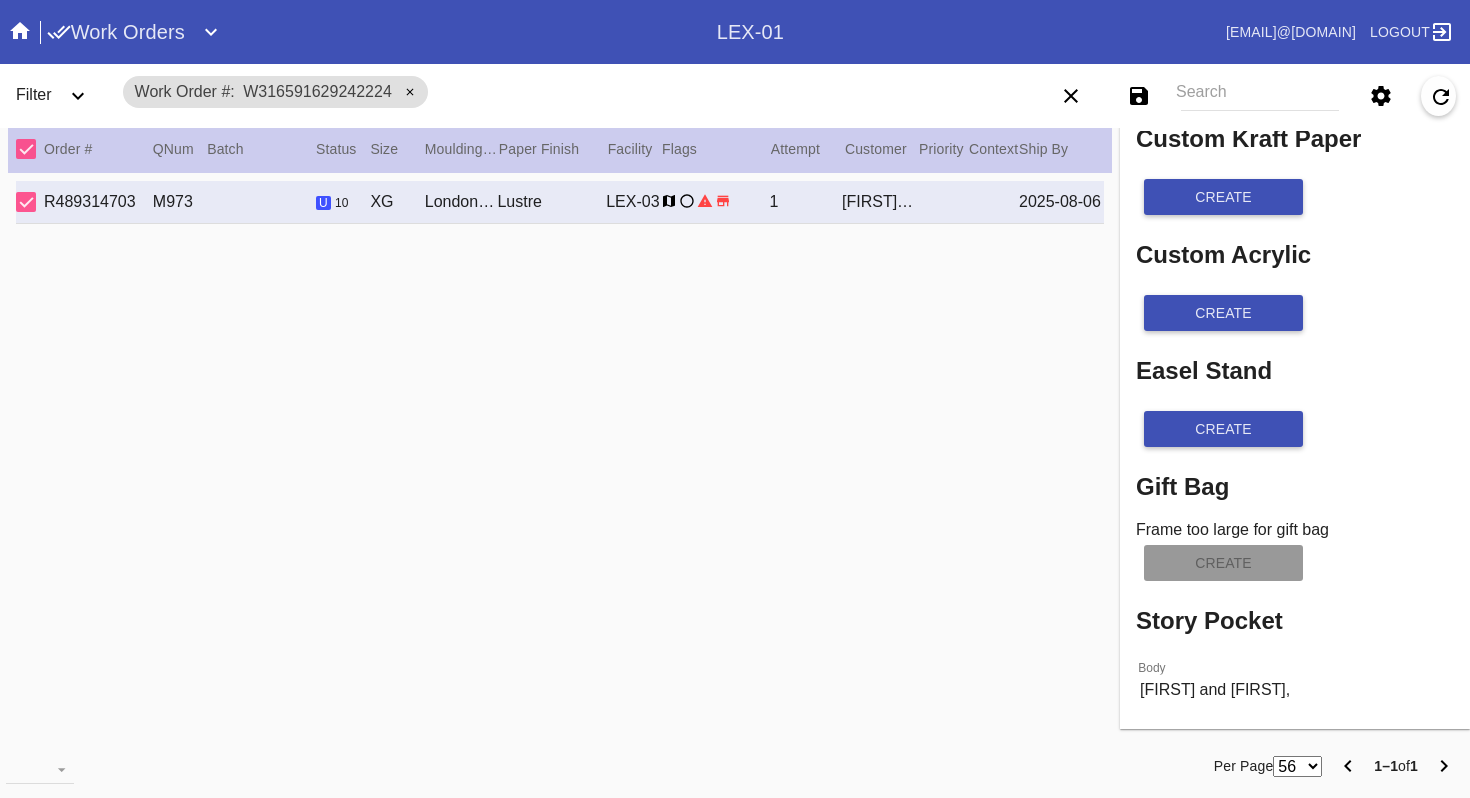scroll, scrollTop: 39, scrollLeft: 0, axis: vertical 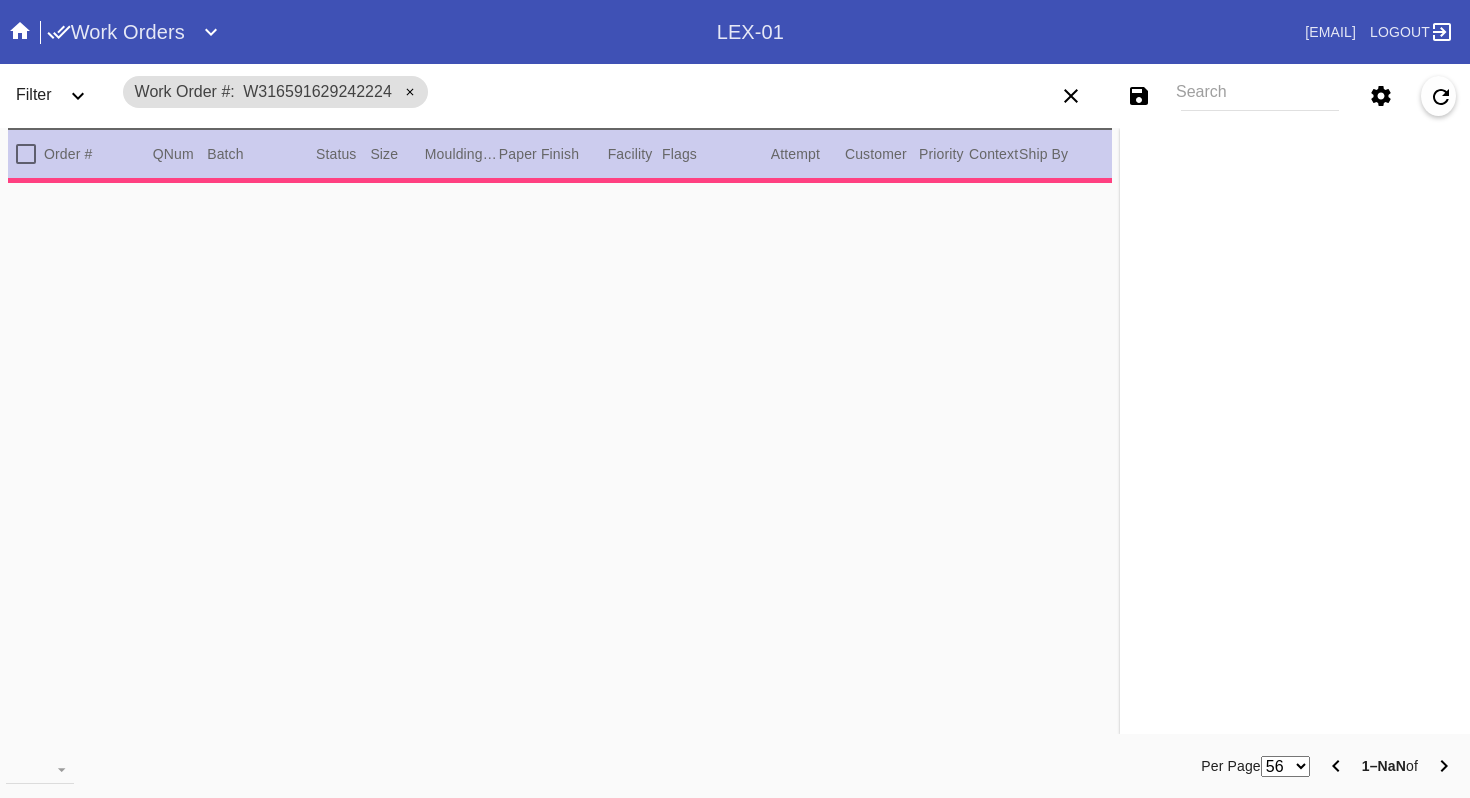 type on "2.0" 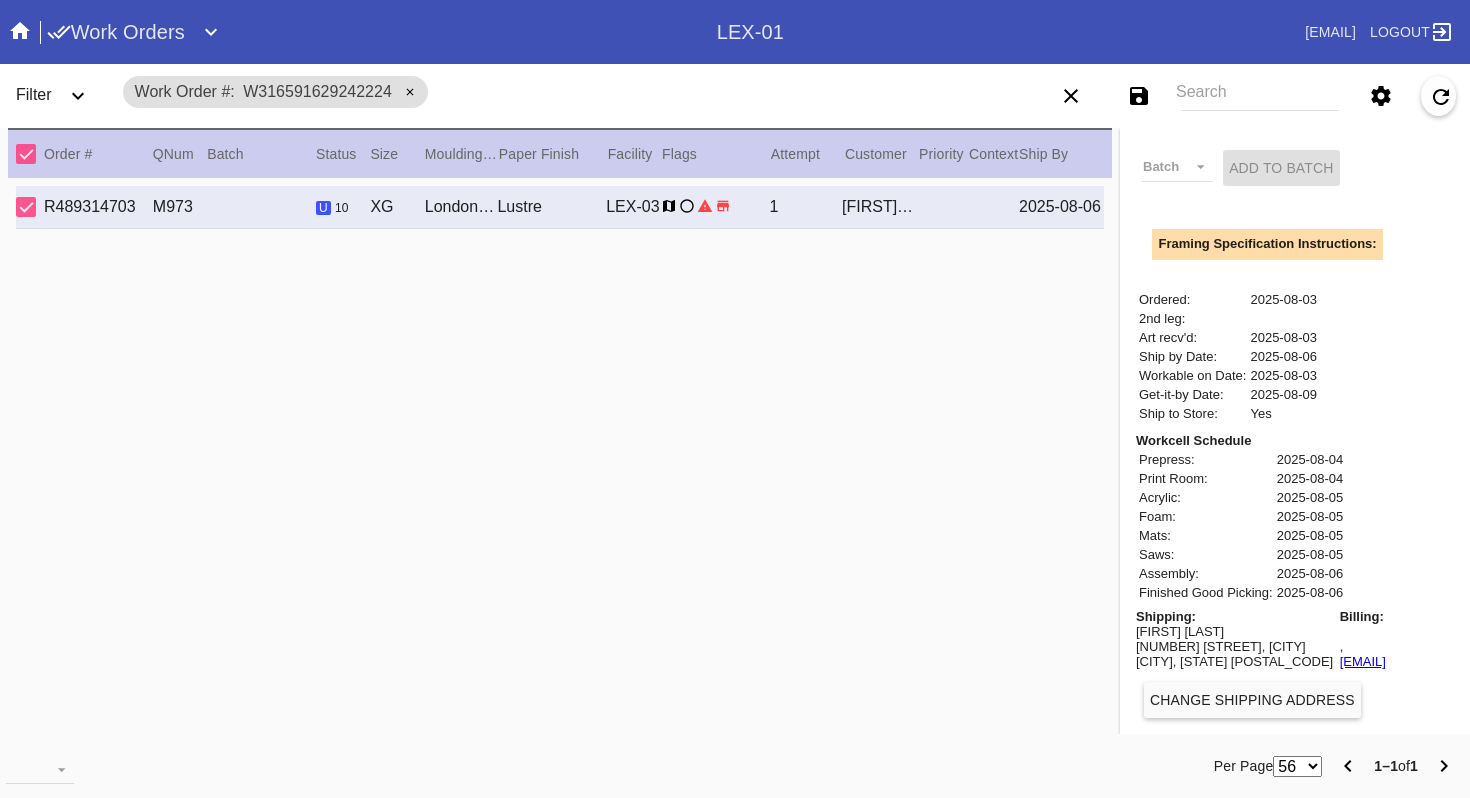 scroll, scrollTop: 659, scrollLeft: 0, axis: vertical 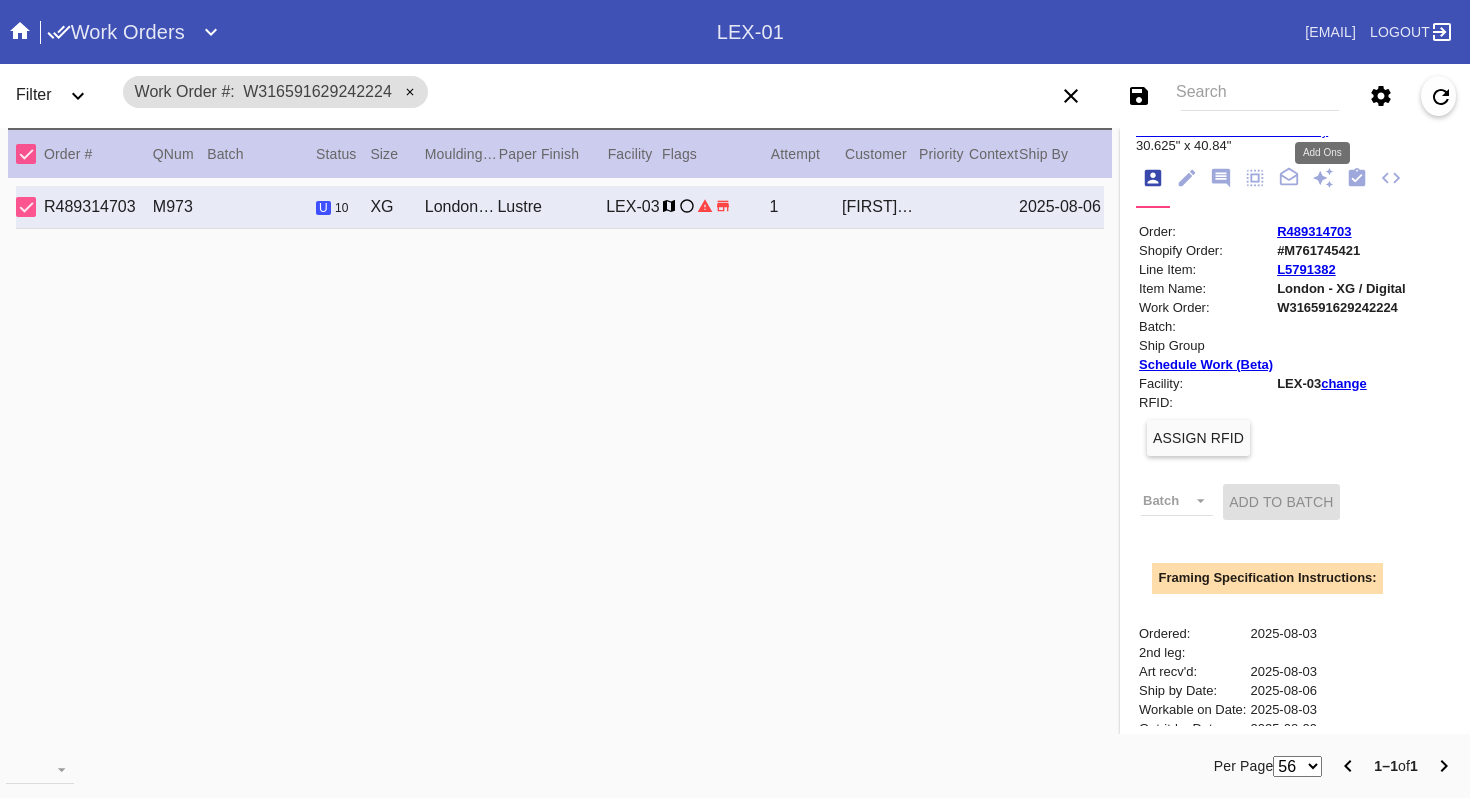 click 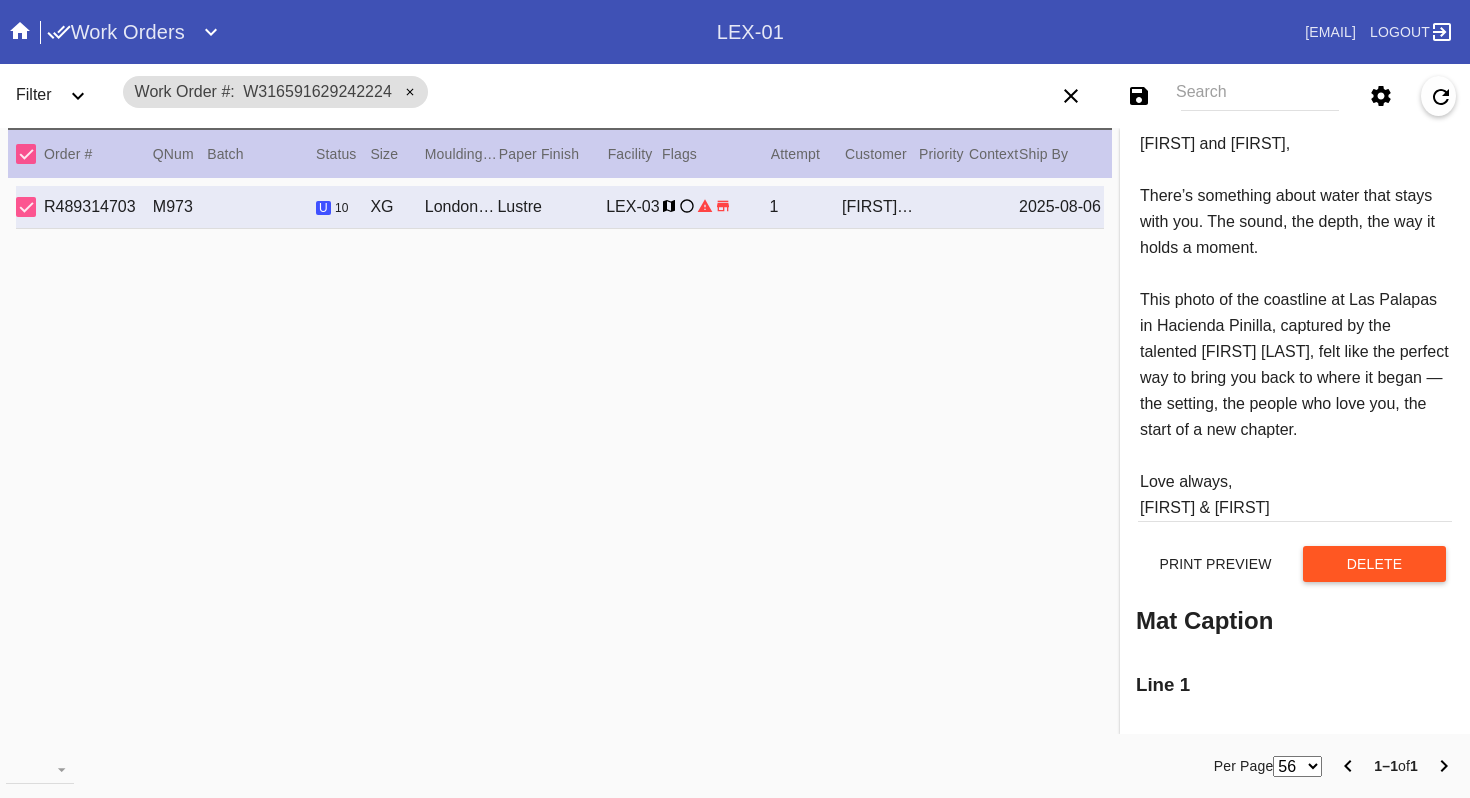 scroll, scrollTop: 851, scrollLeft: 0, axis: vertical 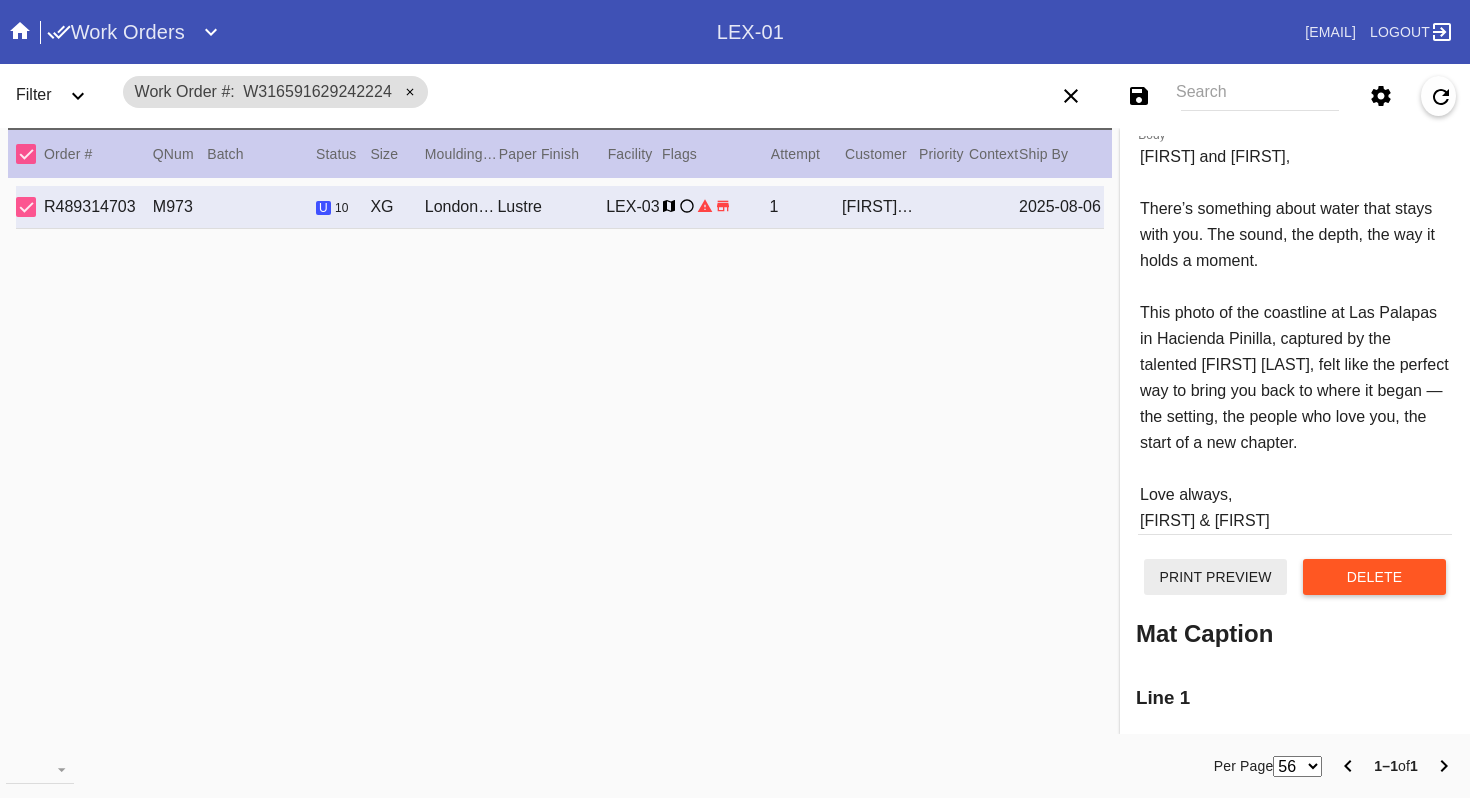 click on "Print Preview" at bounding box center (1215, 577) 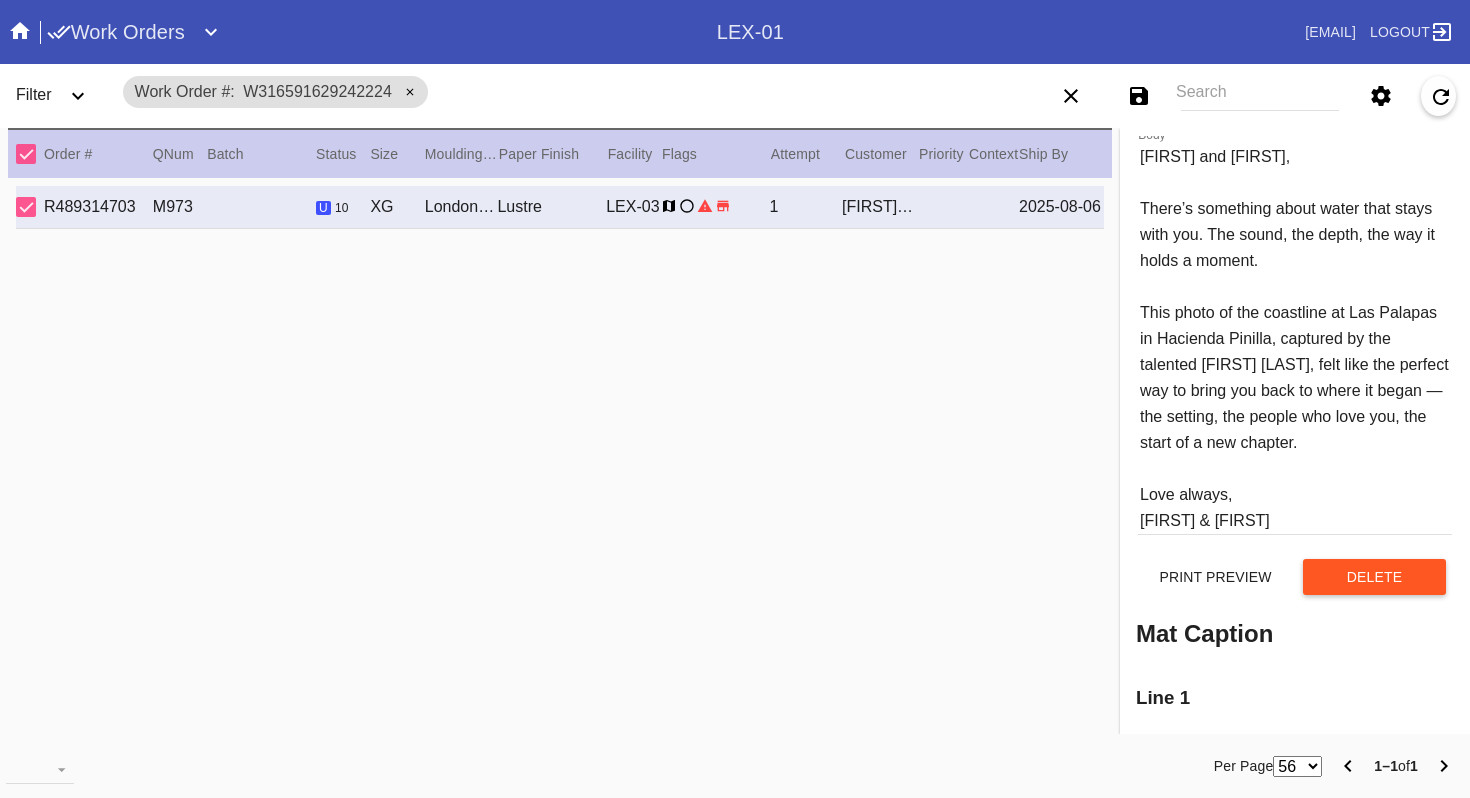 click on "[FIRST] and [FIRST],
There’s something about water that stays with you. The sound, the depth, the way it holds a moment.
This photo of the coastline at Las Palapas in Hacienda Pinilla, captured by the talented [FIRST] [LAST], felt like the perfect way to bring you back to where it began — the setting, the people who love you, the start of a new chapter.
Love always,
[FIRST] & [FIRST]" at bounding box center [1295, 338] 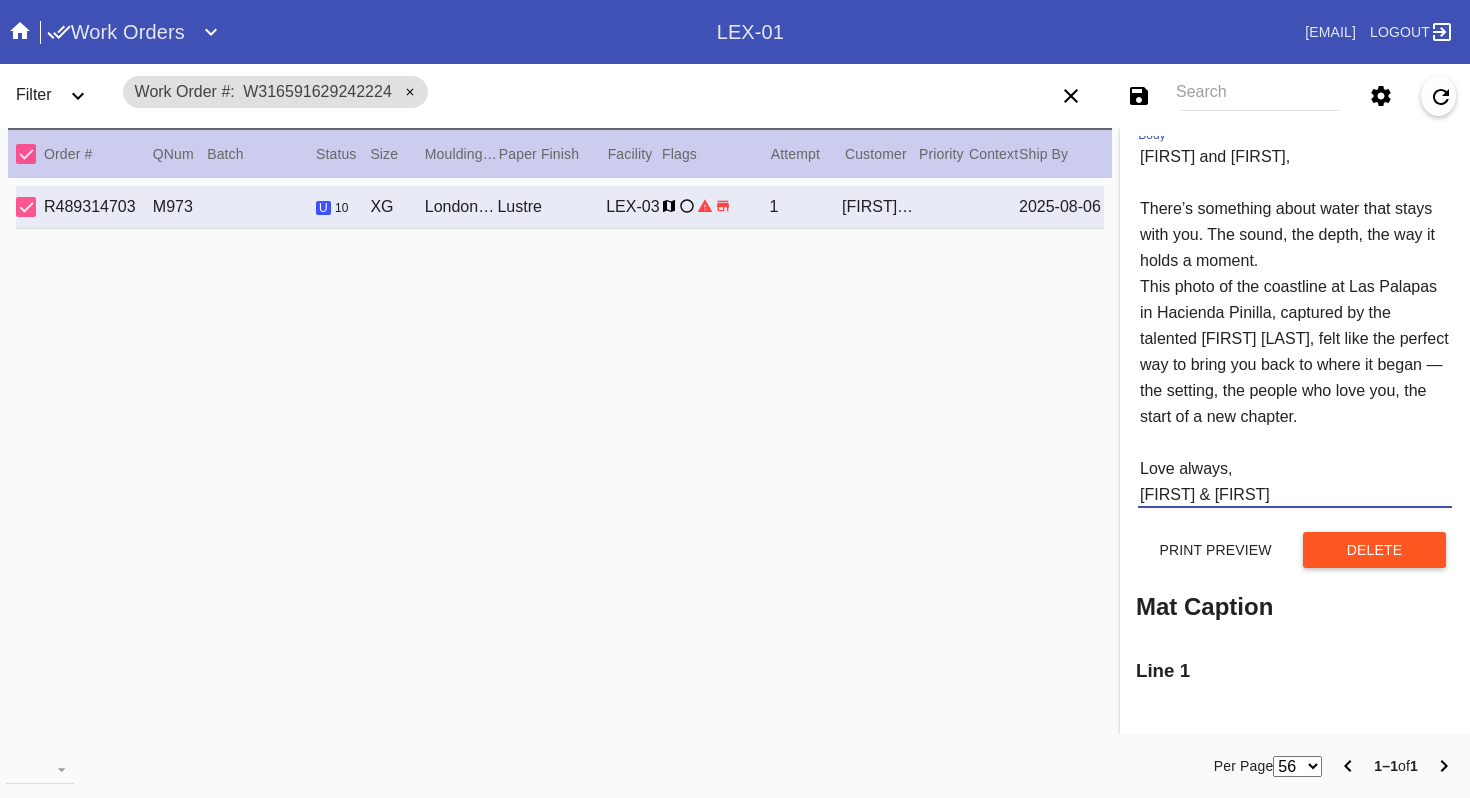 type on "[FIRST] and [FIRST],
There’s something about water that stays with you. The sound, the depth, the way it holds a moment.
This photo of the coastline at Las Palapas in Hacienda Pinilla, captured by the talented [FIRST] [LAST], felt like the perfect way to bring you back to where it began — the setting, the people who love you, the start of a new chapter.
Love always,
[FIRST] & [FIRST]" 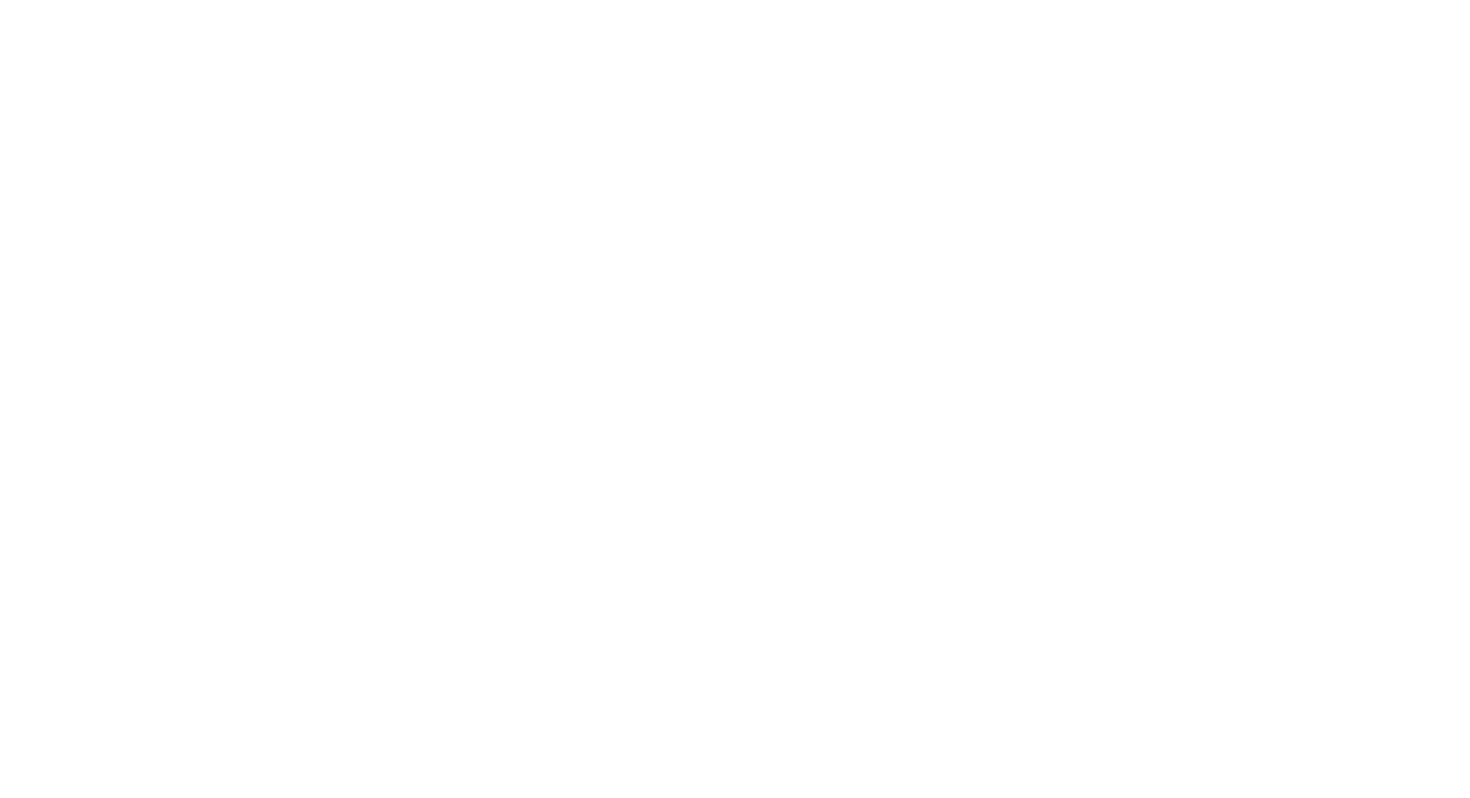 scroll, scrollTop: 0, scrollLeft: 0, axis: both 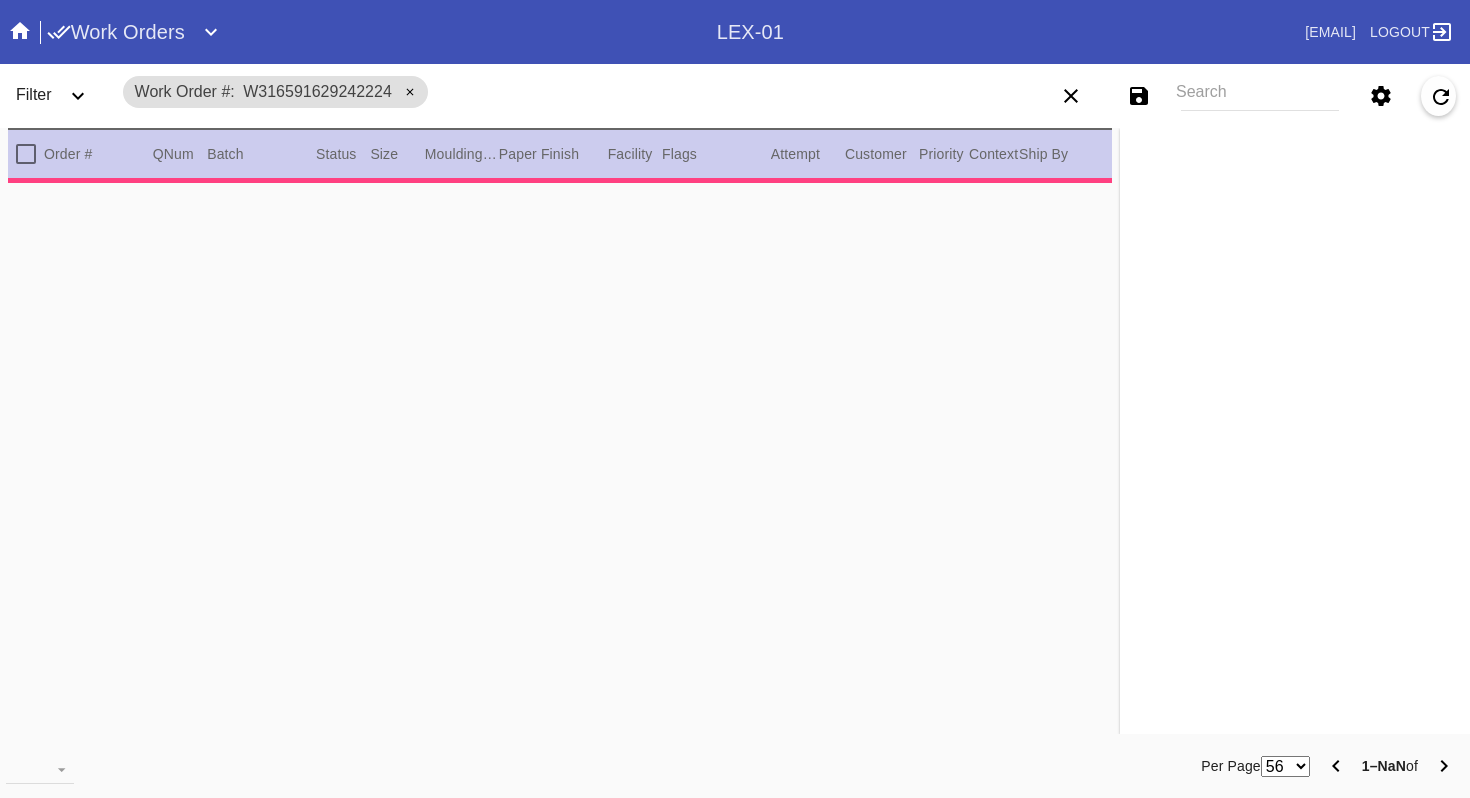 type on "2.0" 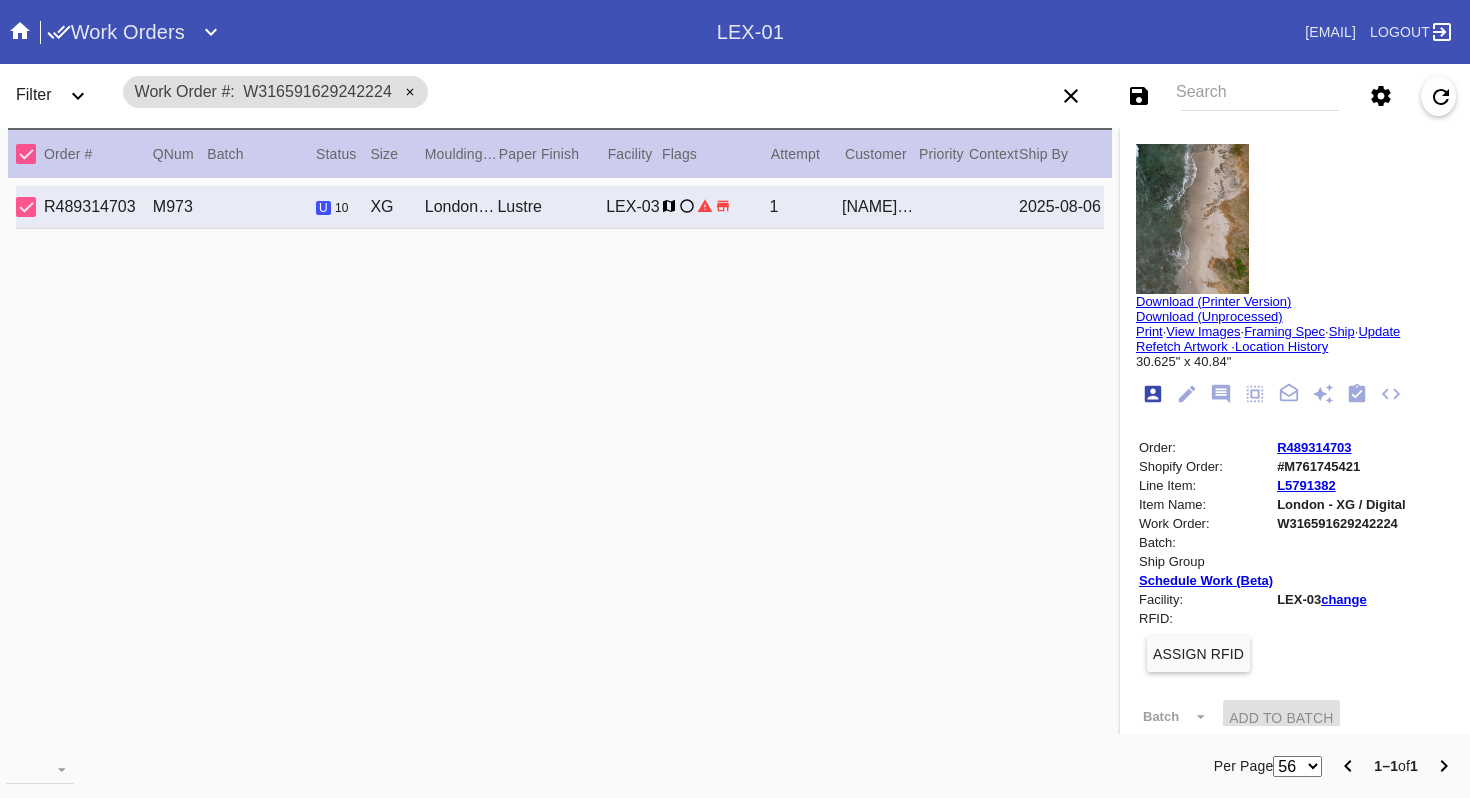 type on "[FIRST] and [FIRST],
There’s something about water that stays with you. The sound, the depth, the way it holds a moment.
This photo of the coastline at Las Palapas in Hacienda Pinilla, captured by the talented [FIRST] [LAST], felt like the perfect way to bring you back to where it began — the setting, the people who love you, the start of a new chapter.
Love always,
[FIRST] & [FIRST]" 